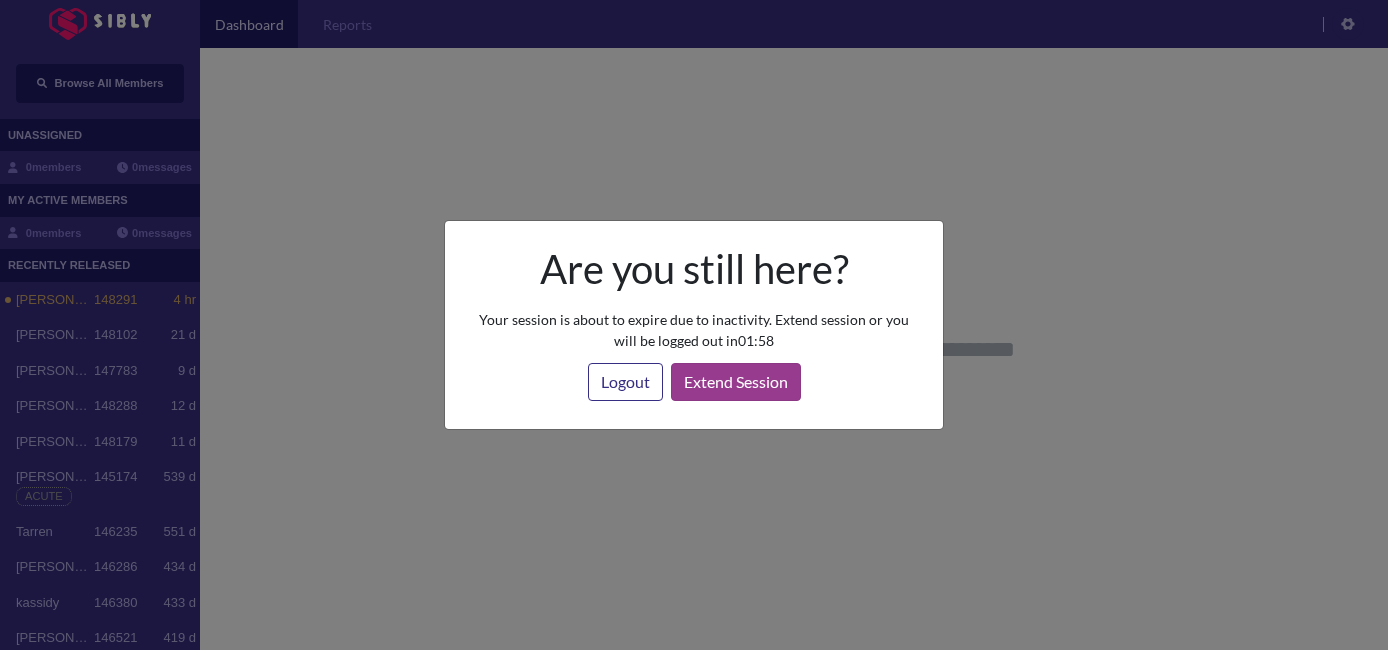 scroll, scrollTop: 0, scrollLeft: 0, axis: both 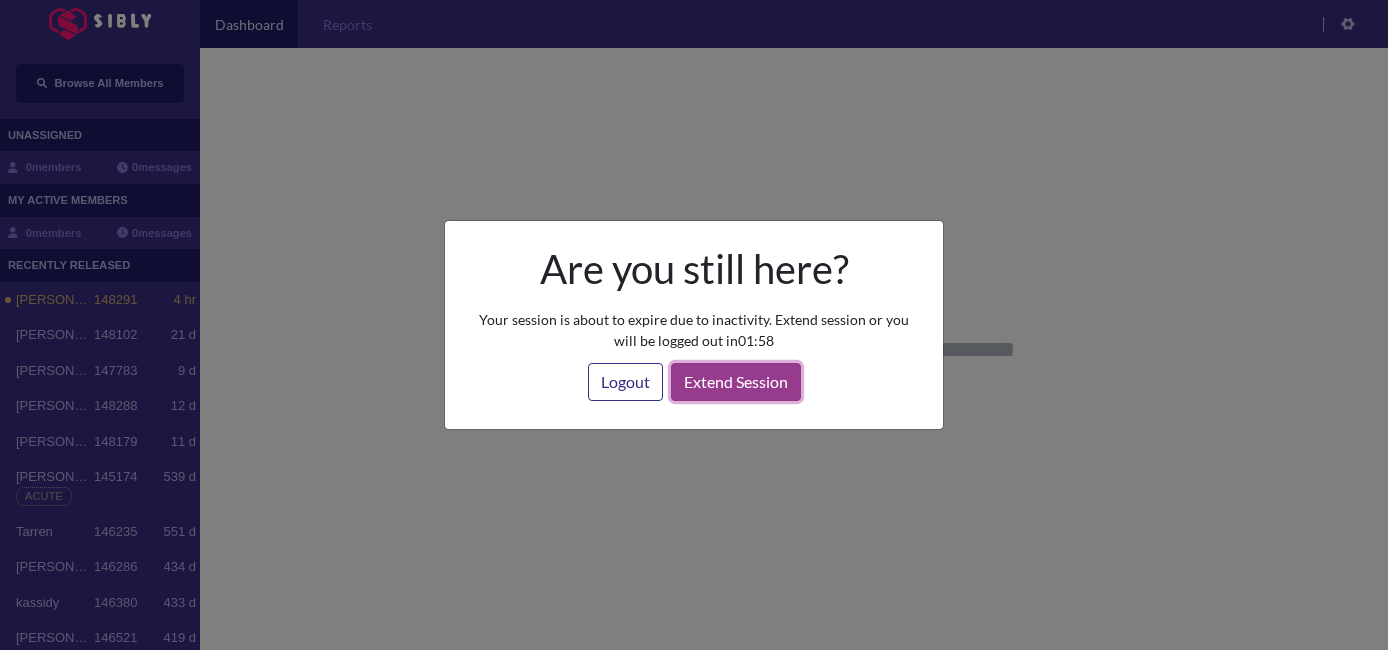 click on "Extend Session" at bounding box center (736, 382) 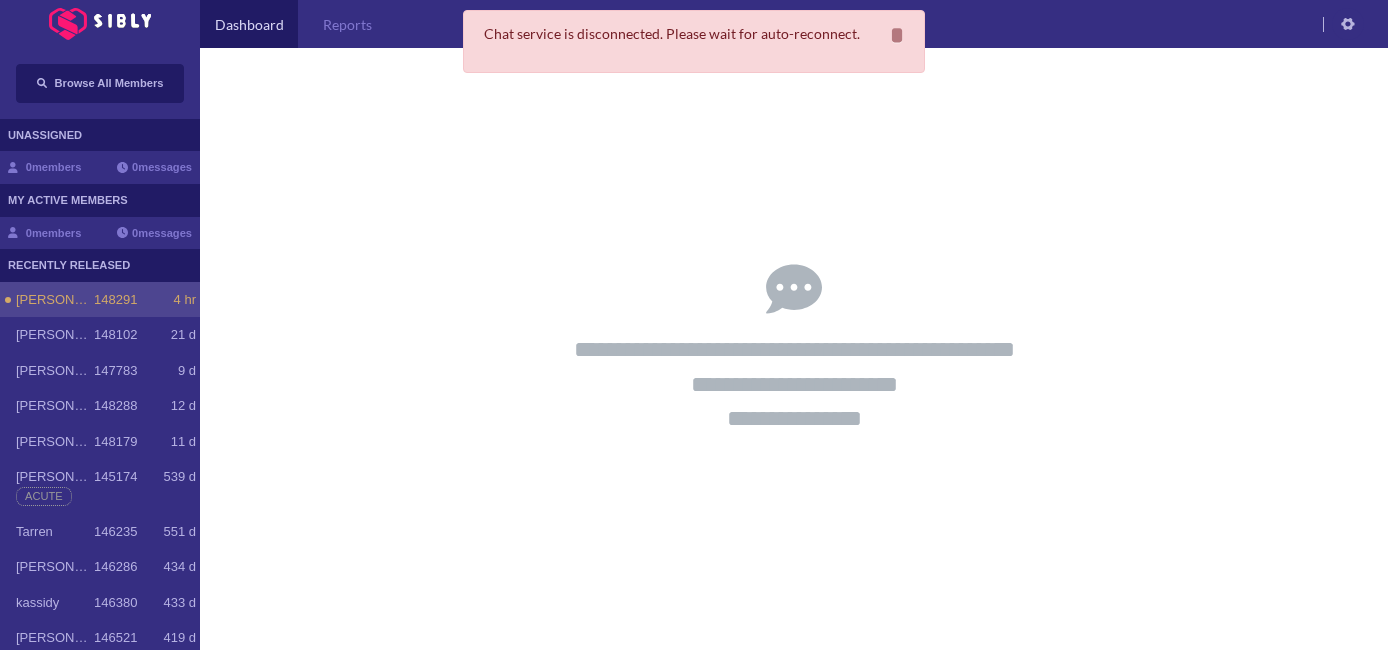 click on "148291" at bounding box center [115, 300] 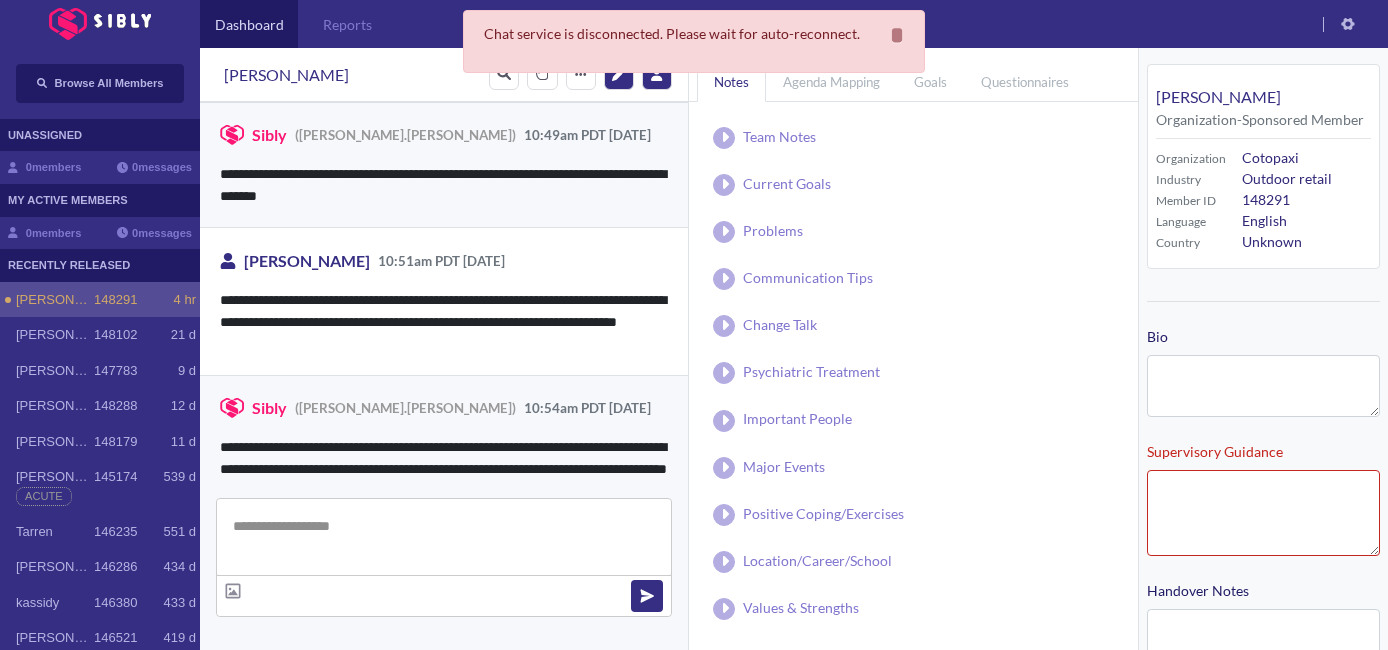 scroll, scrollTop: 4598, scrollLeft: 0, axis: vertical 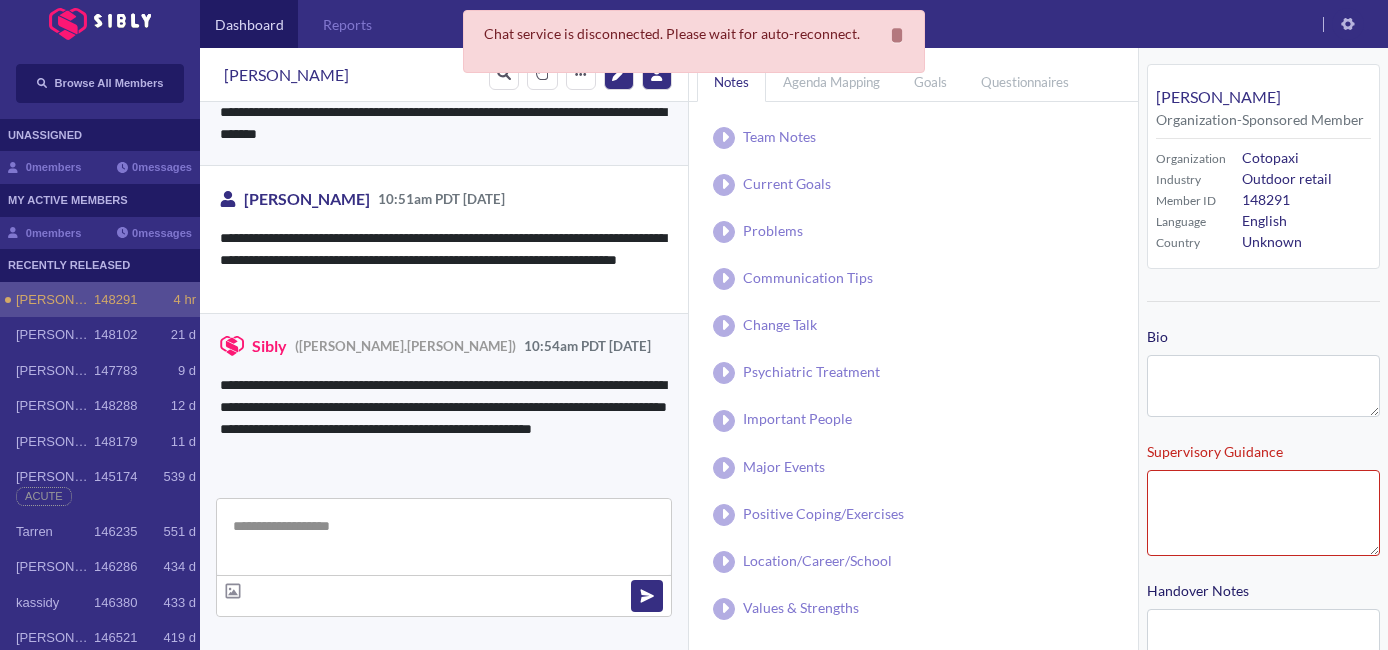 type on "**********" 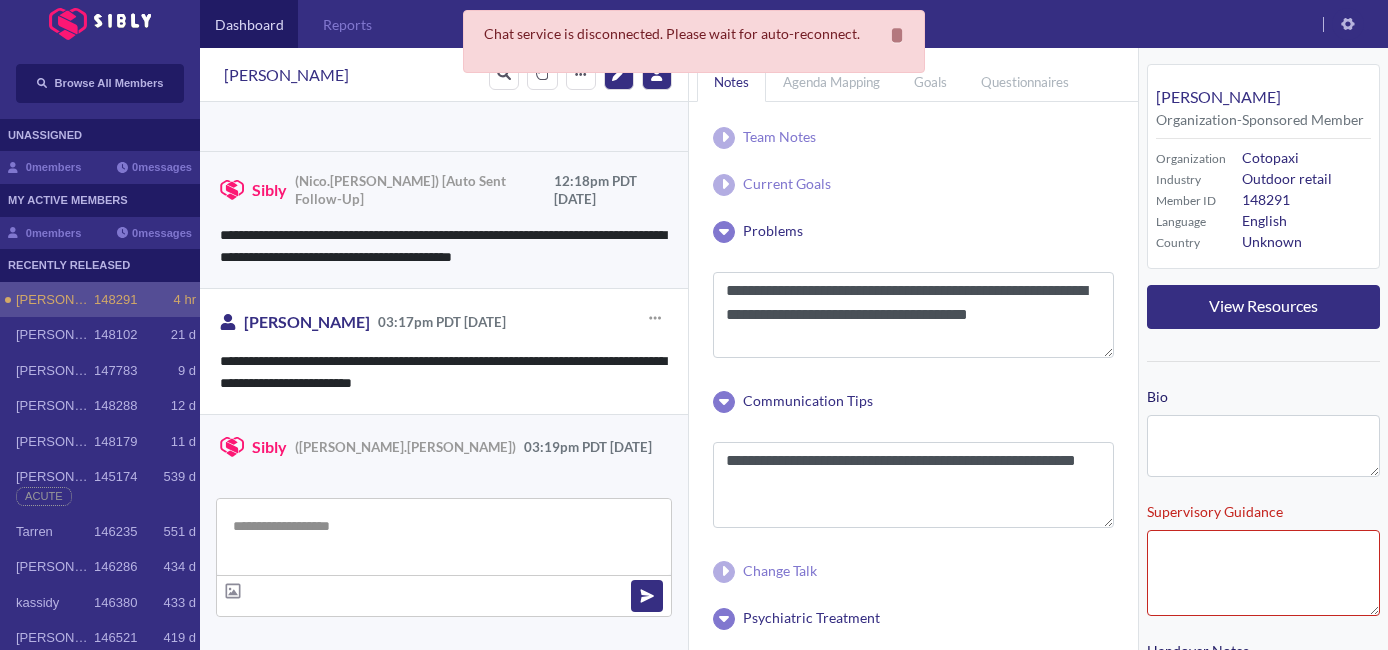 scroll, scrollTop: 3040, scrollLeft: 0, axis: vertical 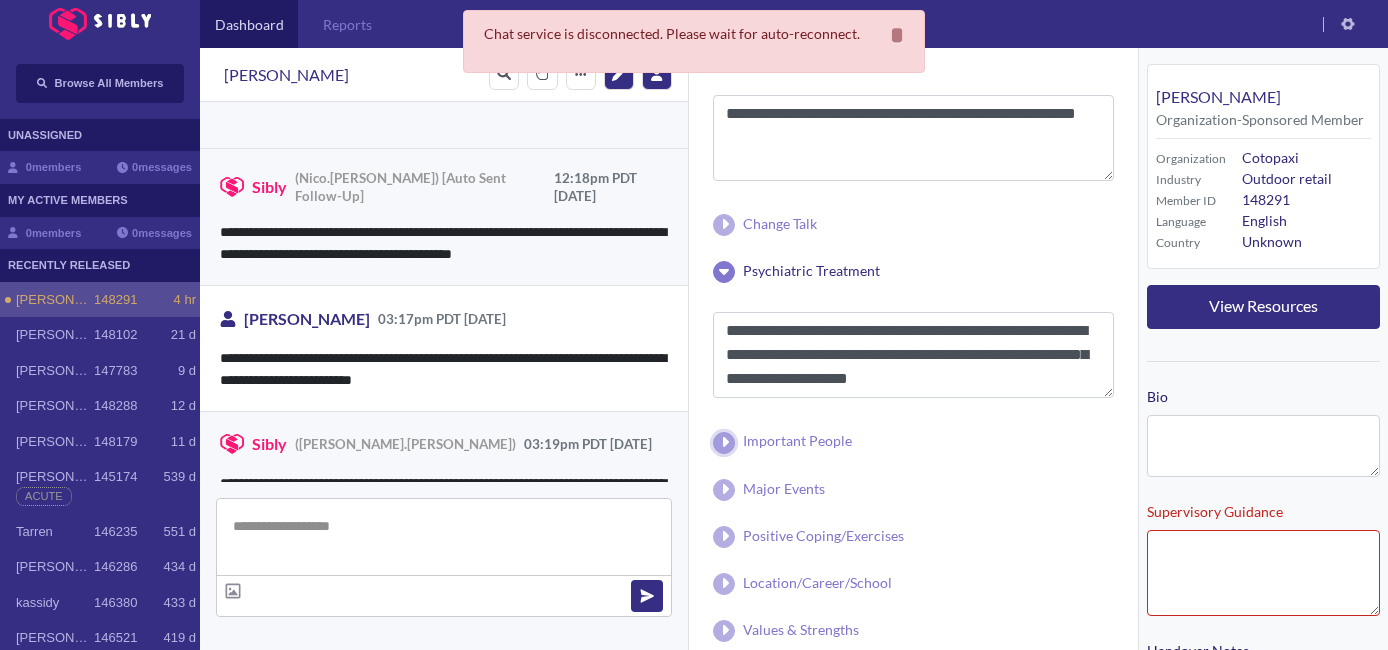 click 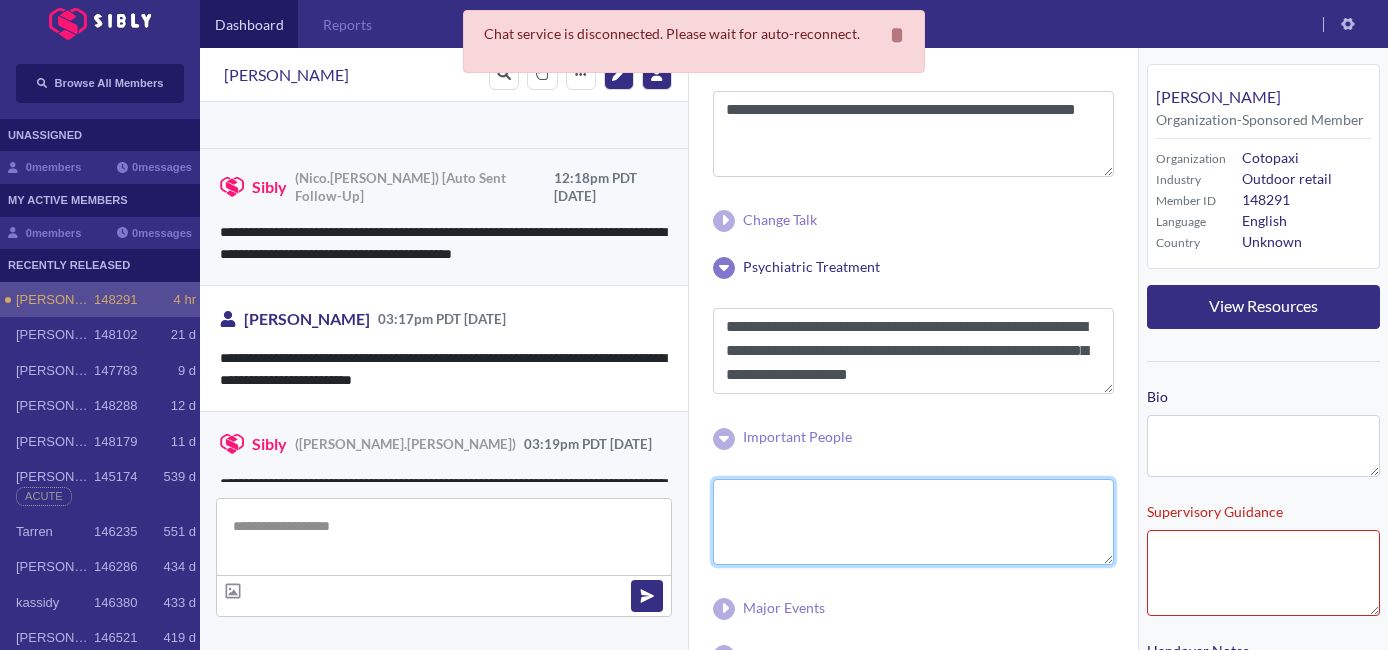 click at bounding box center [913, 522] 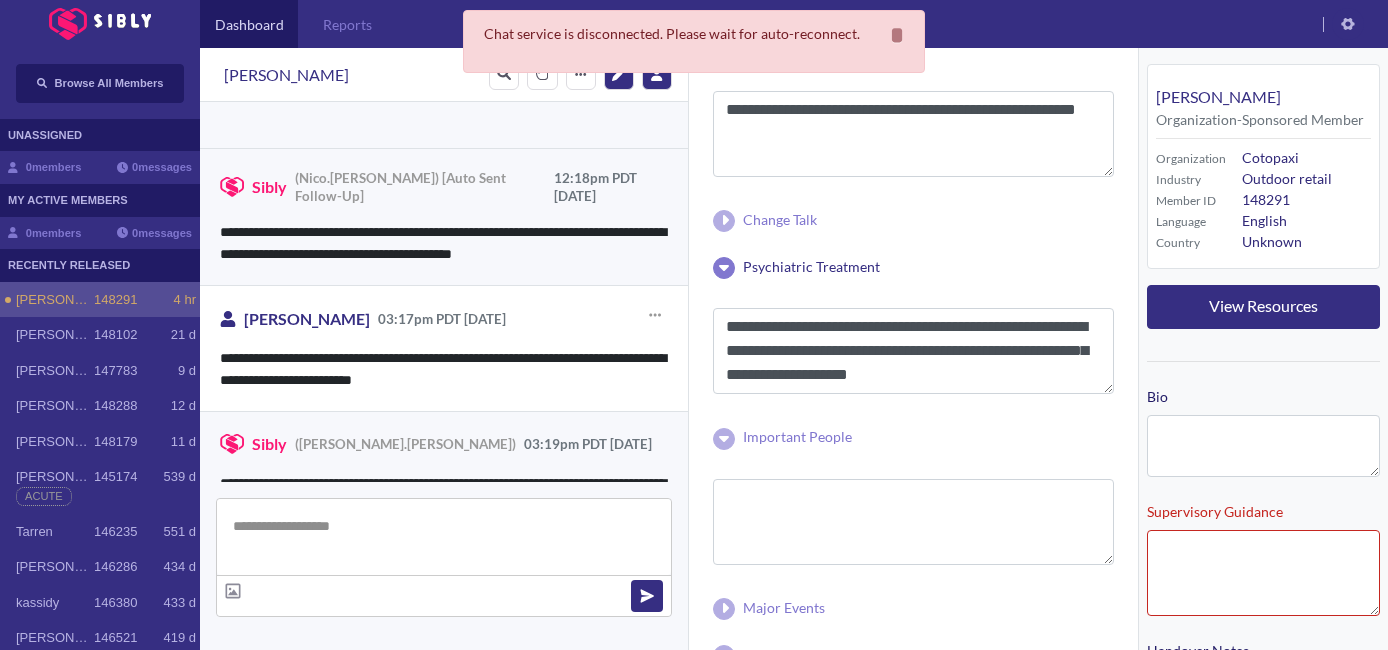 click on "**********" at bounding box center (444, 369) 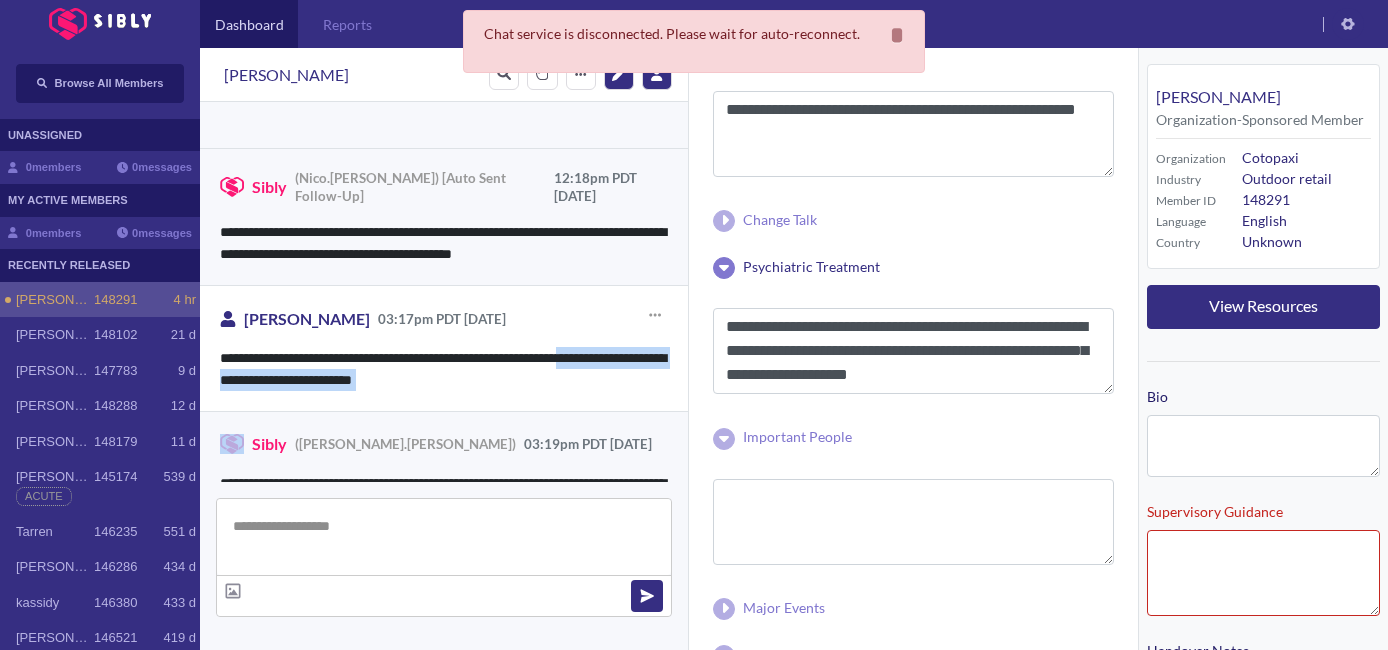 drag, startPoint x: 613, startPoint y: 357, endPoint x: 620, endPoint y: 376, distance: 20.248457 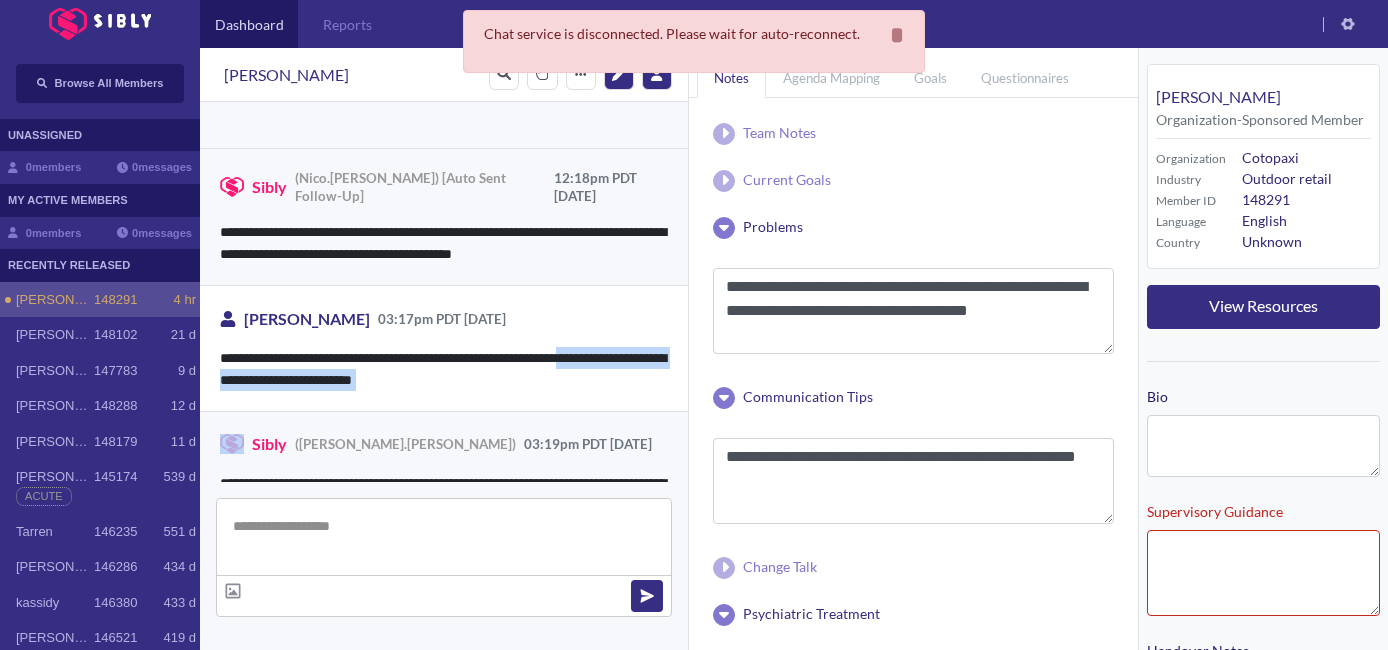 scroll, scrollTop: 0, scrollLeft: 0, axis: both 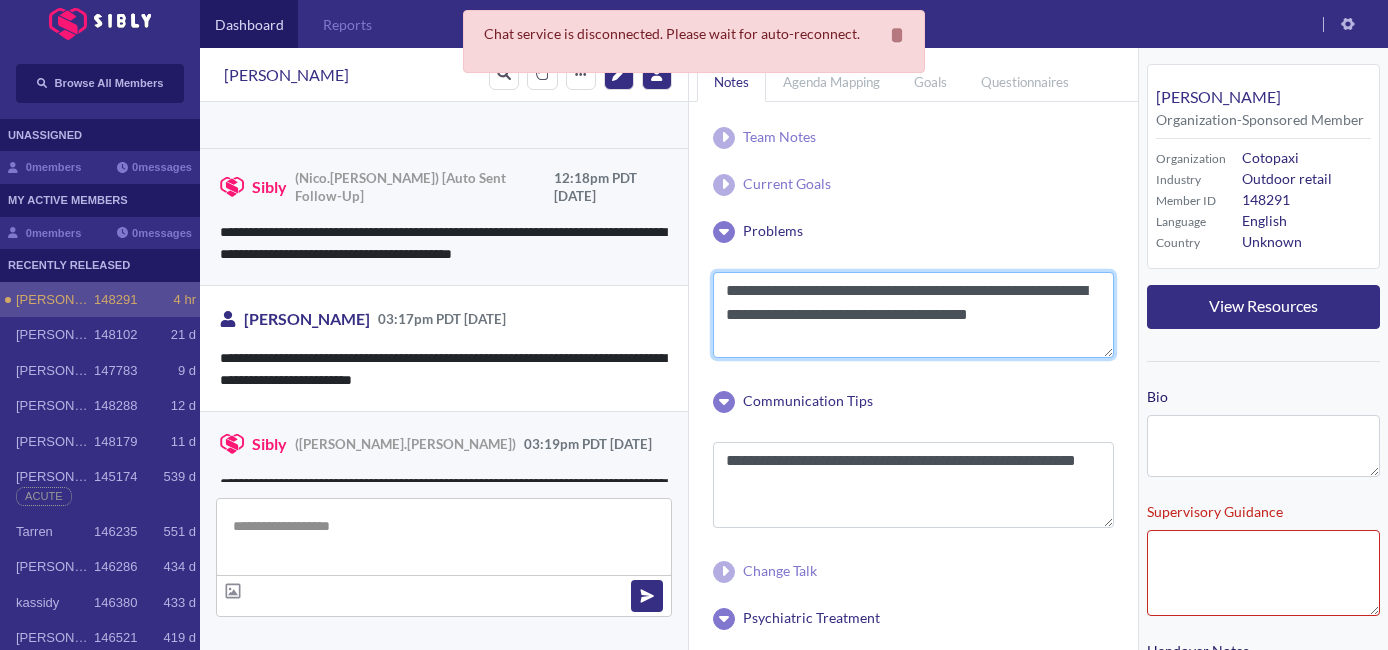 click on "**********" at bounding box center [913, 315] 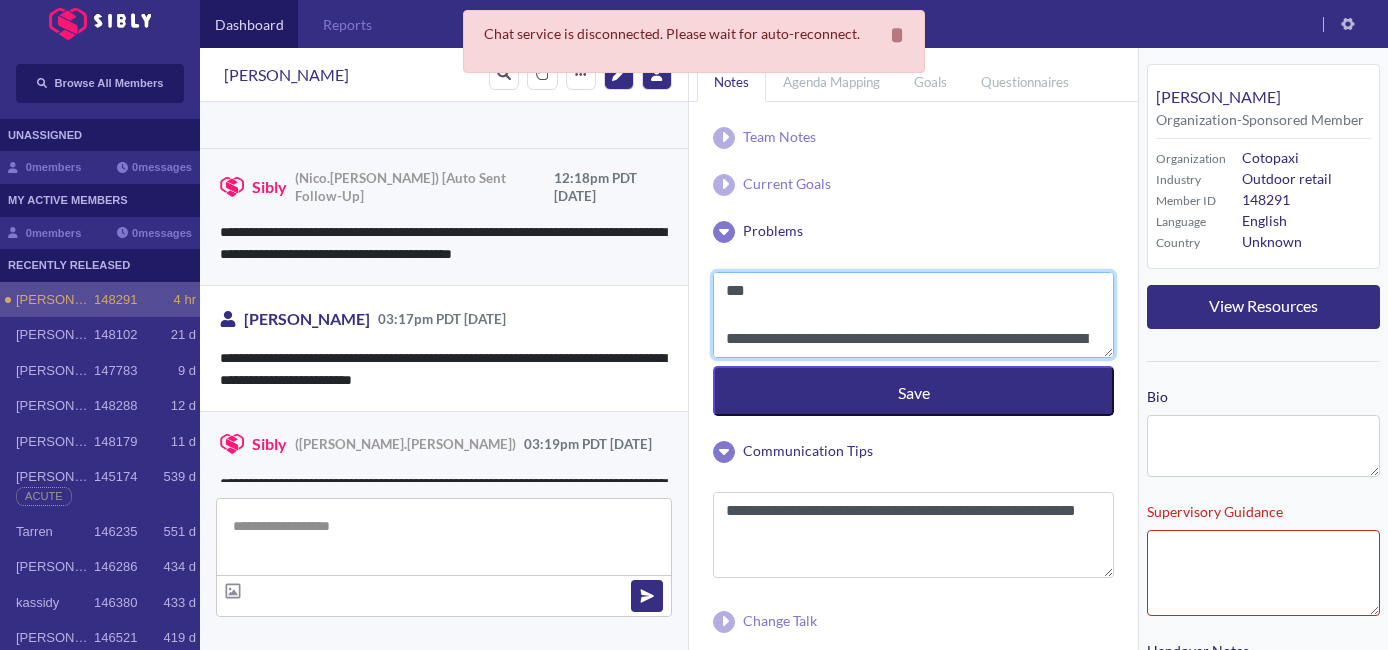 paste on "**********" 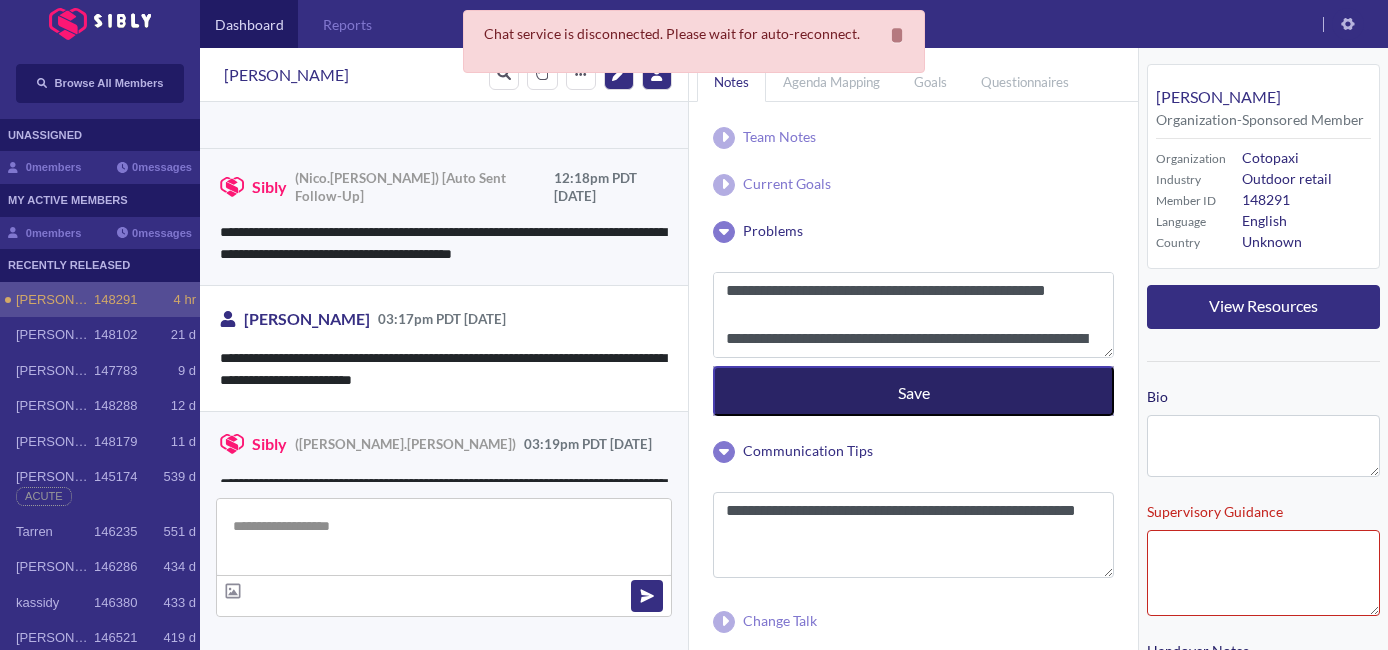click on "Save" at bounding box center [913, 391] 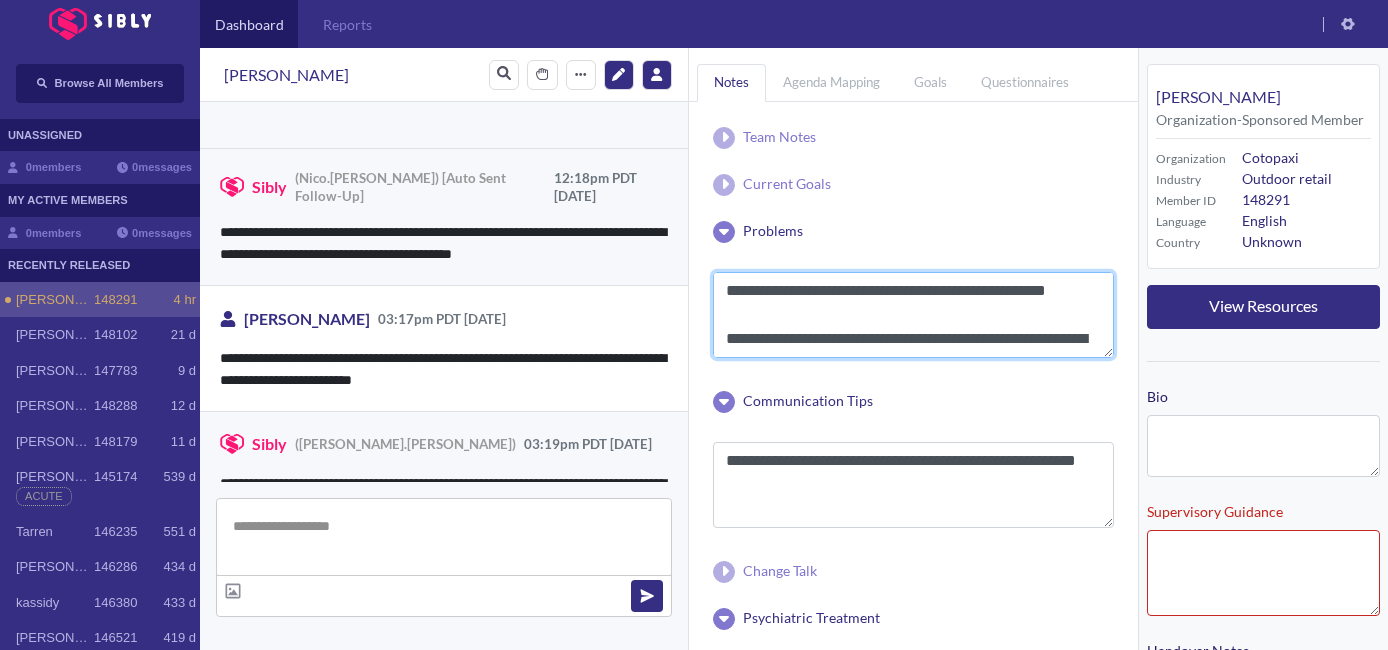 drag, startPoint x: 1074, startPoint y: 297, endPoint x: 926, endPoint y: 300, distance: 148.0304 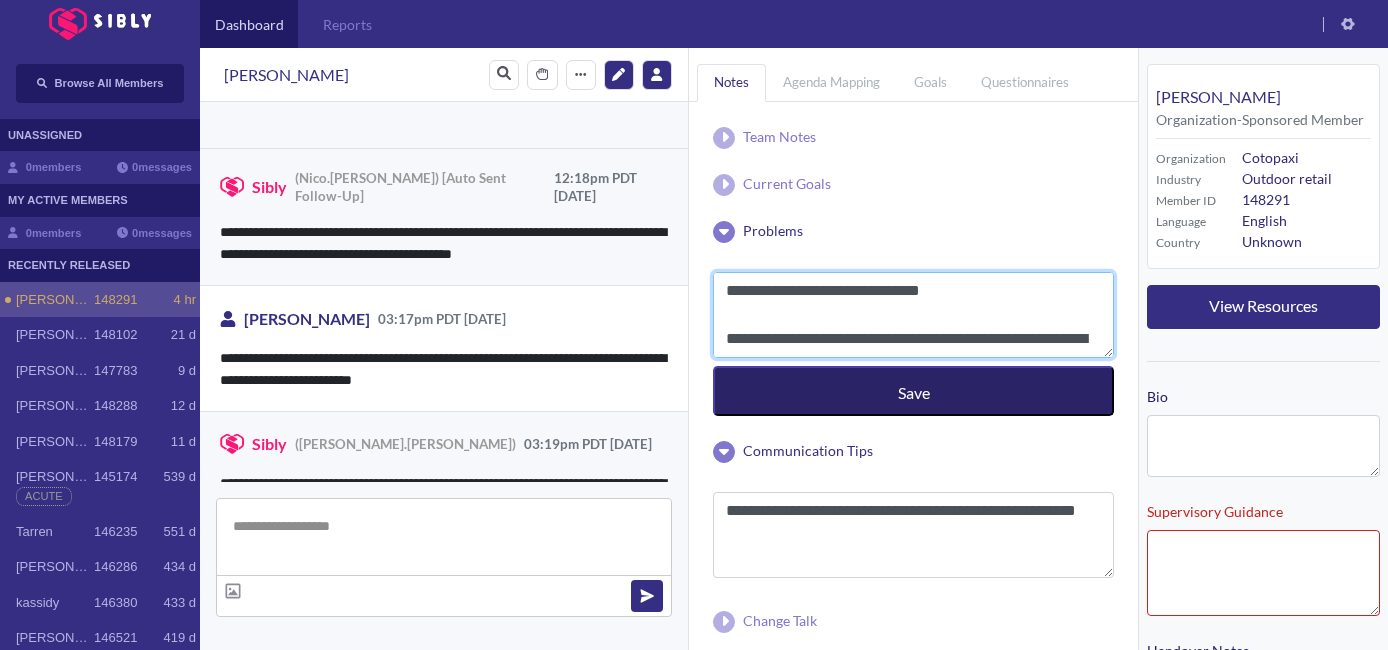 type on "**********" 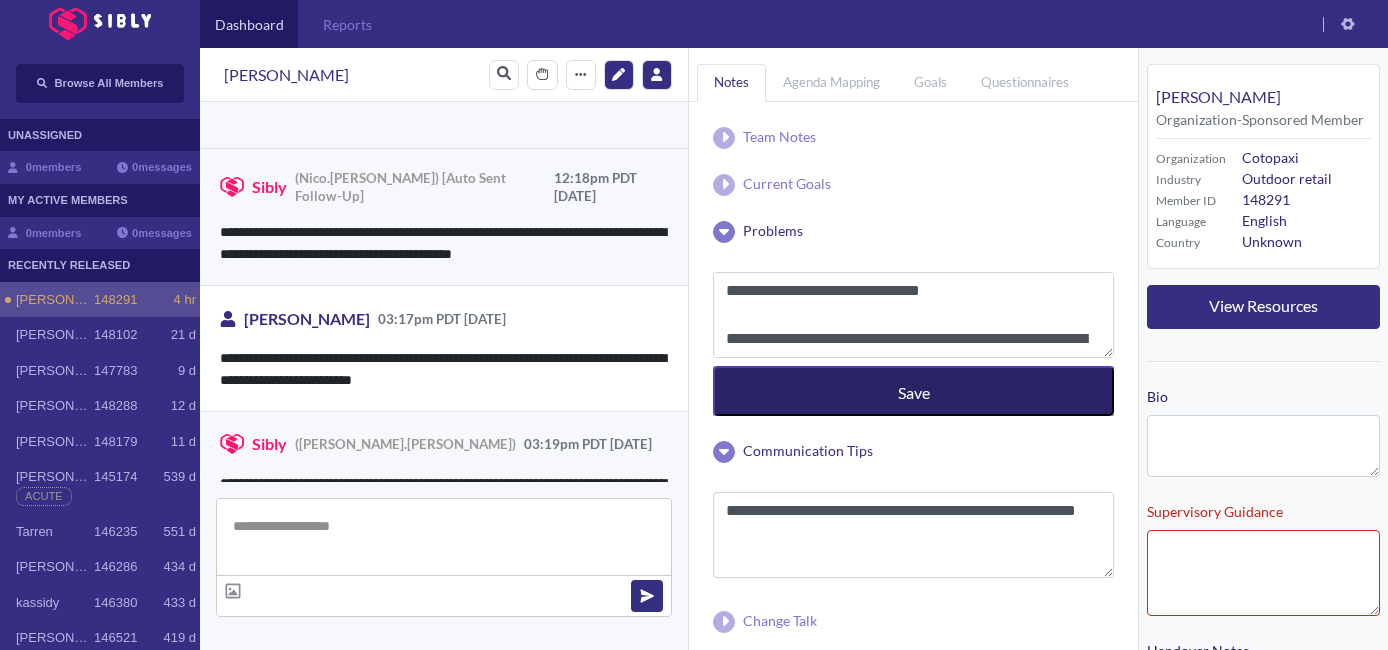 click on "Save" at bounding box center (913, 391) 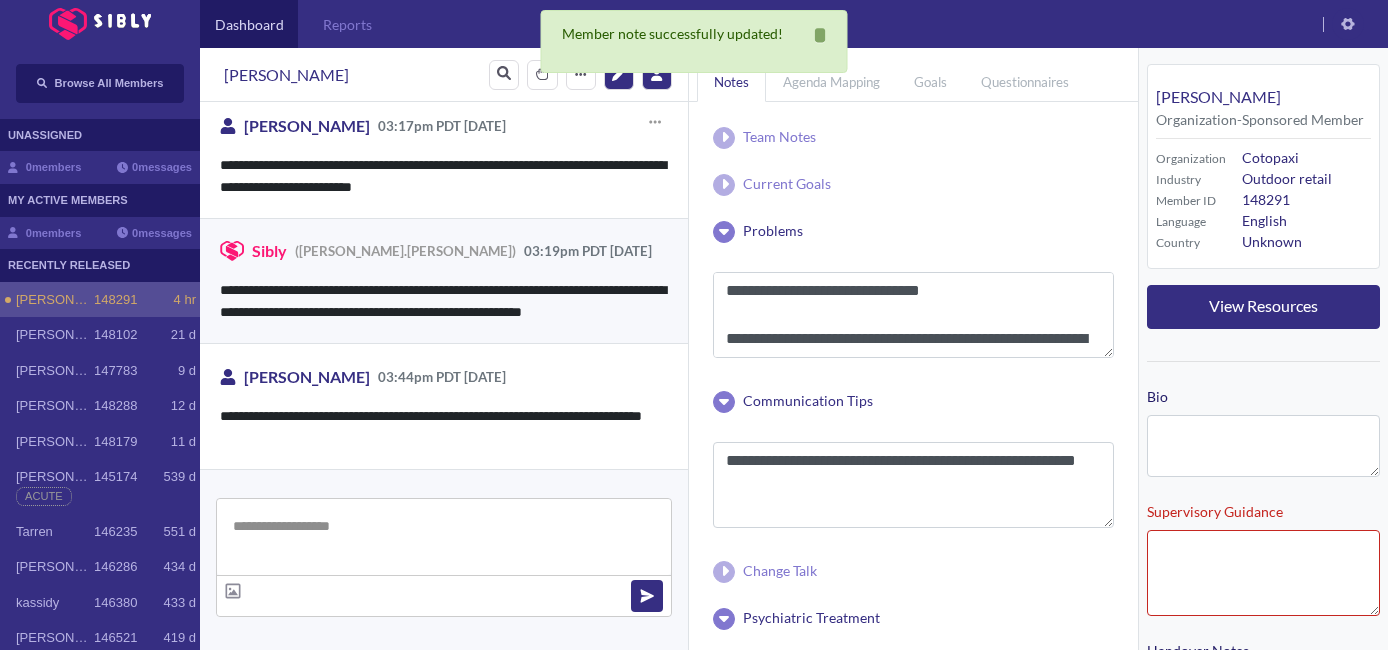scroll, scrollTop: 3235, scrollLeft: 0, axis: vertical 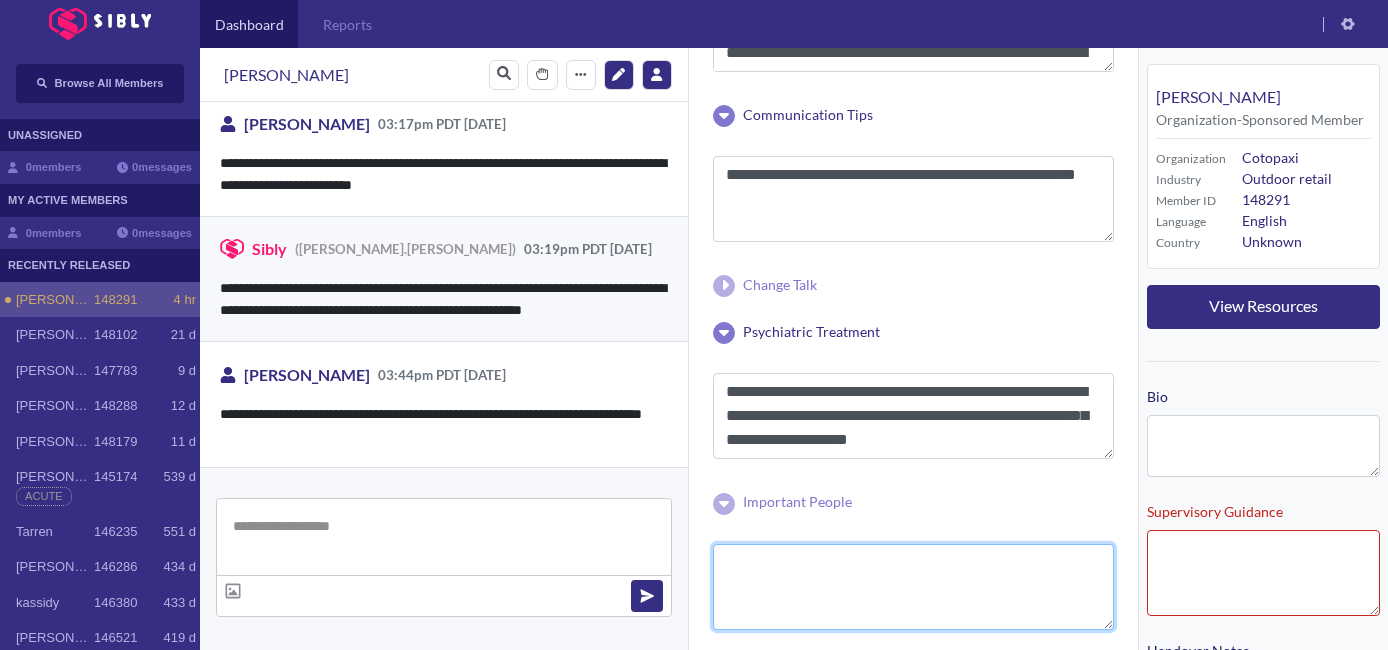 click at bounding box center (913, 587) 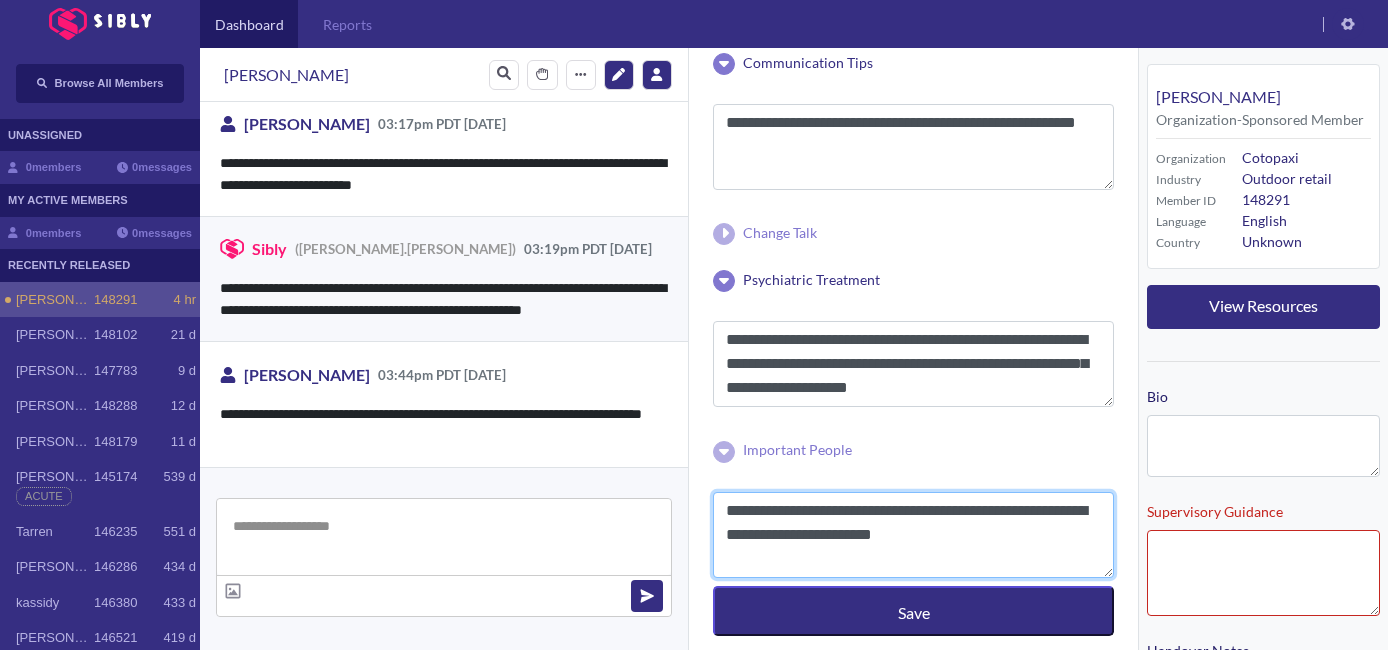 scroll, scrollTop: 341, scrollLeft: 0, axis: vertical 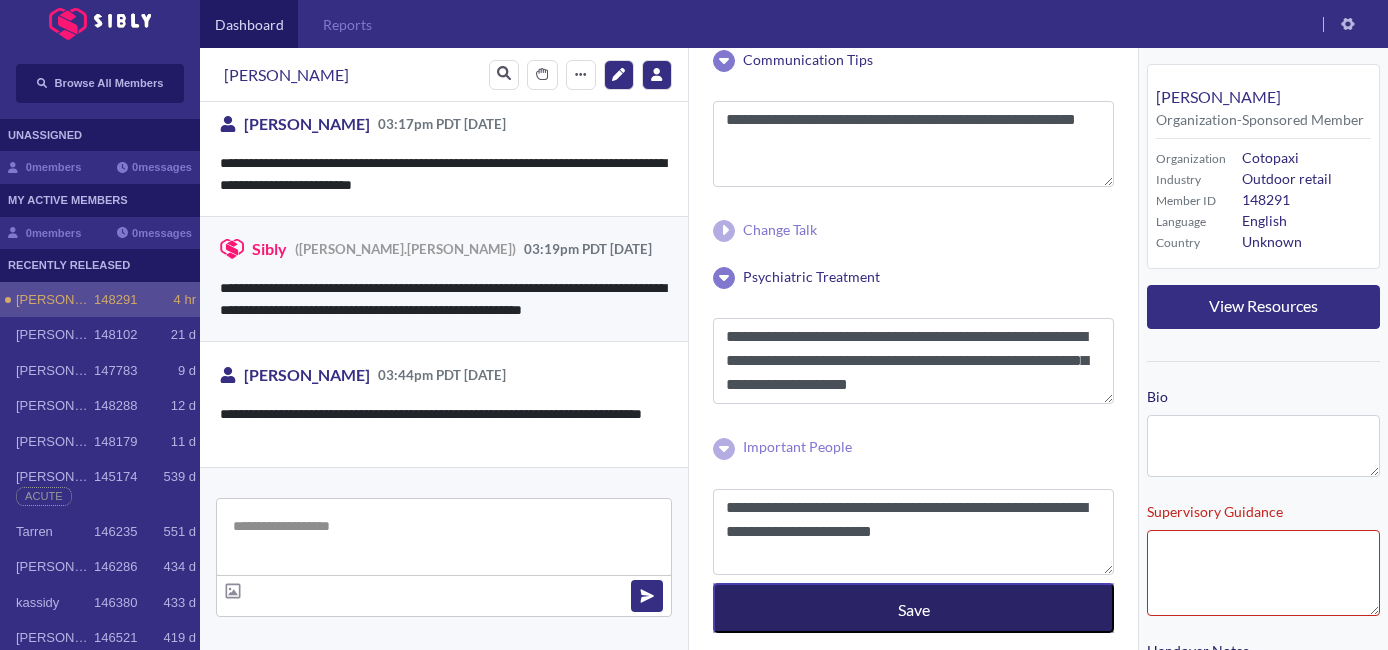 click on "Save" at bounding box center [913, 608] 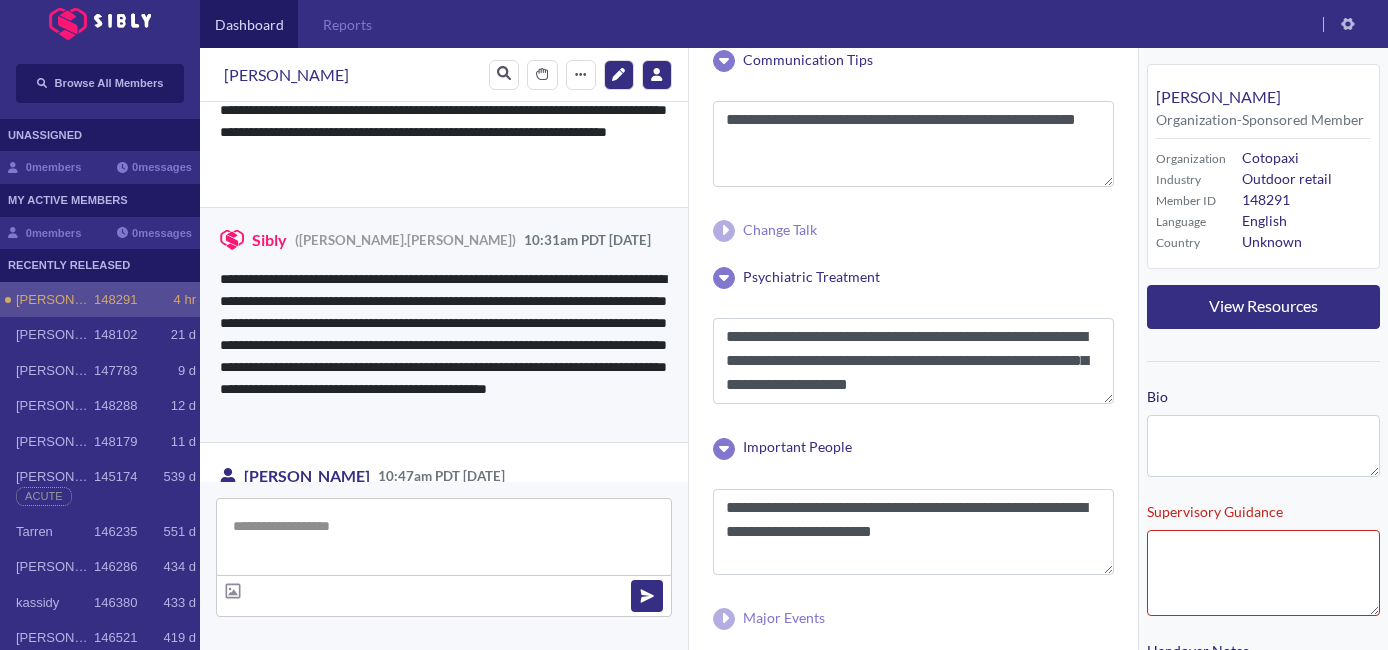 scroll, scrollTop: 4267, scrollLeft: 0, axis: vertical 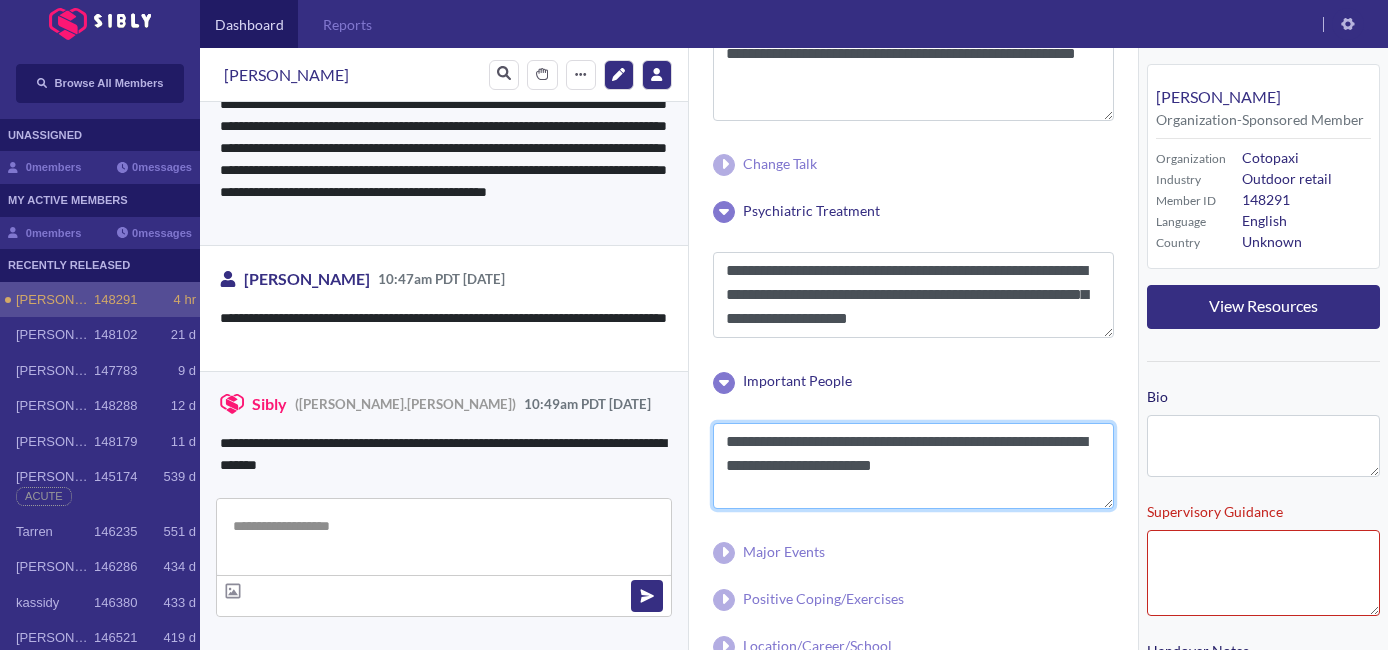 click on "**********" at bounding box center [913, 466] 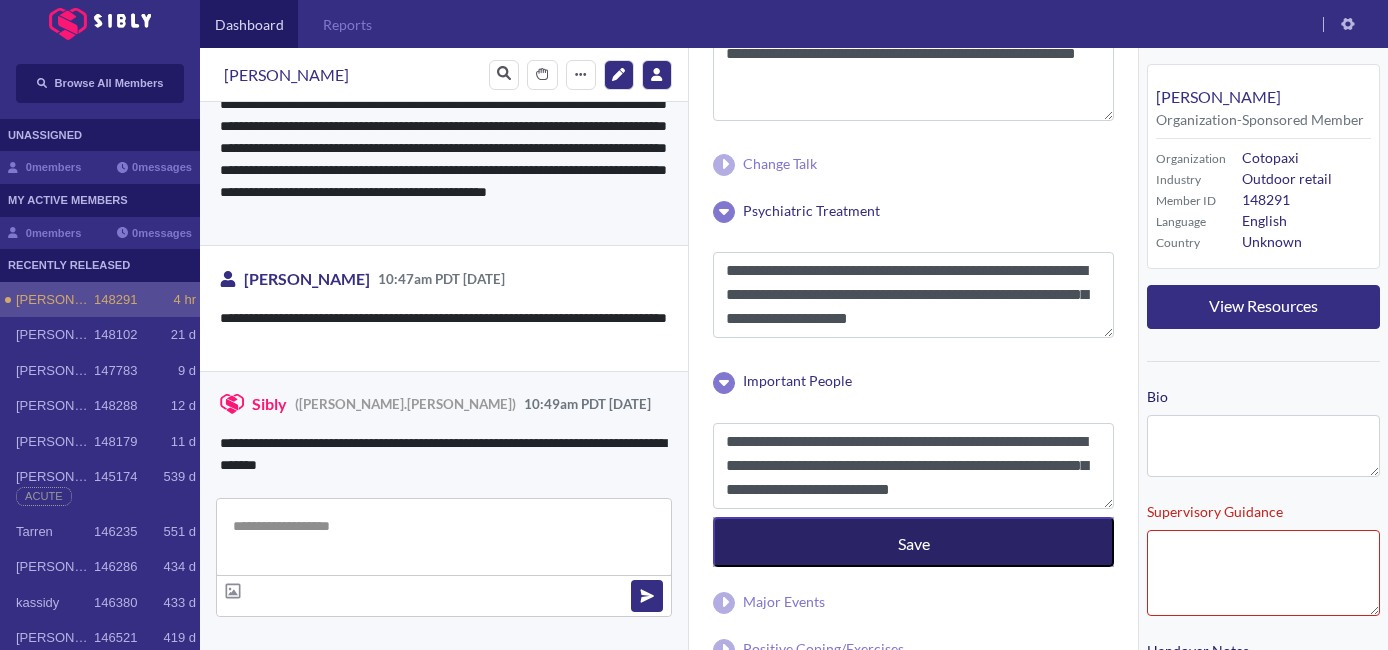 click on "Save" at bounding box center [913, 542] 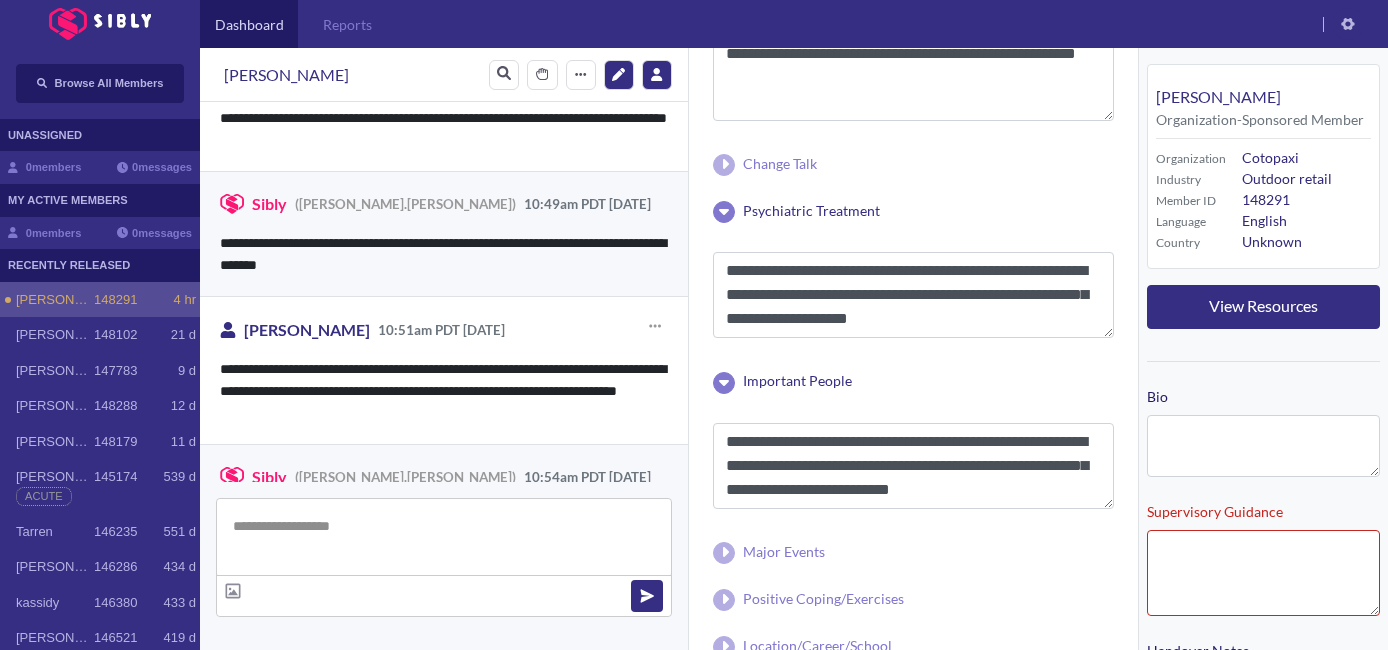 scroll, scrollTop: 4598, scrollLeft: 0, axis: vertical 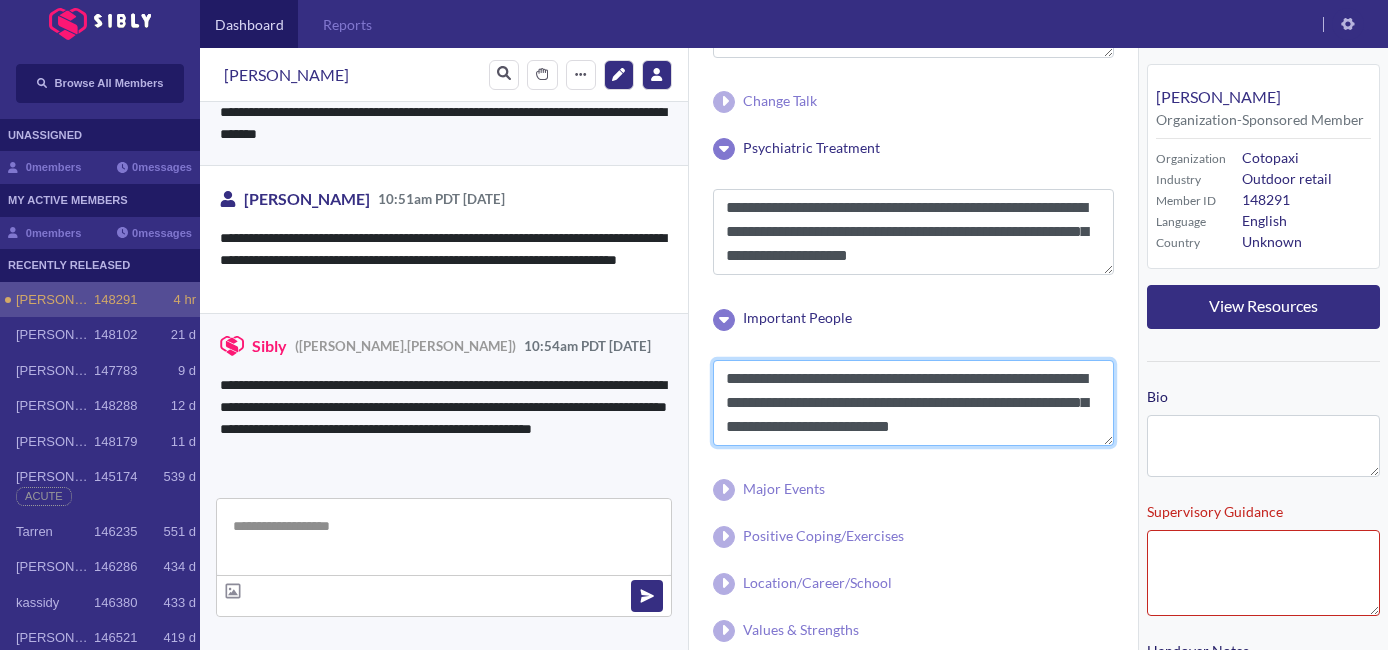 click on "**********" at bounding box center [913, 403] 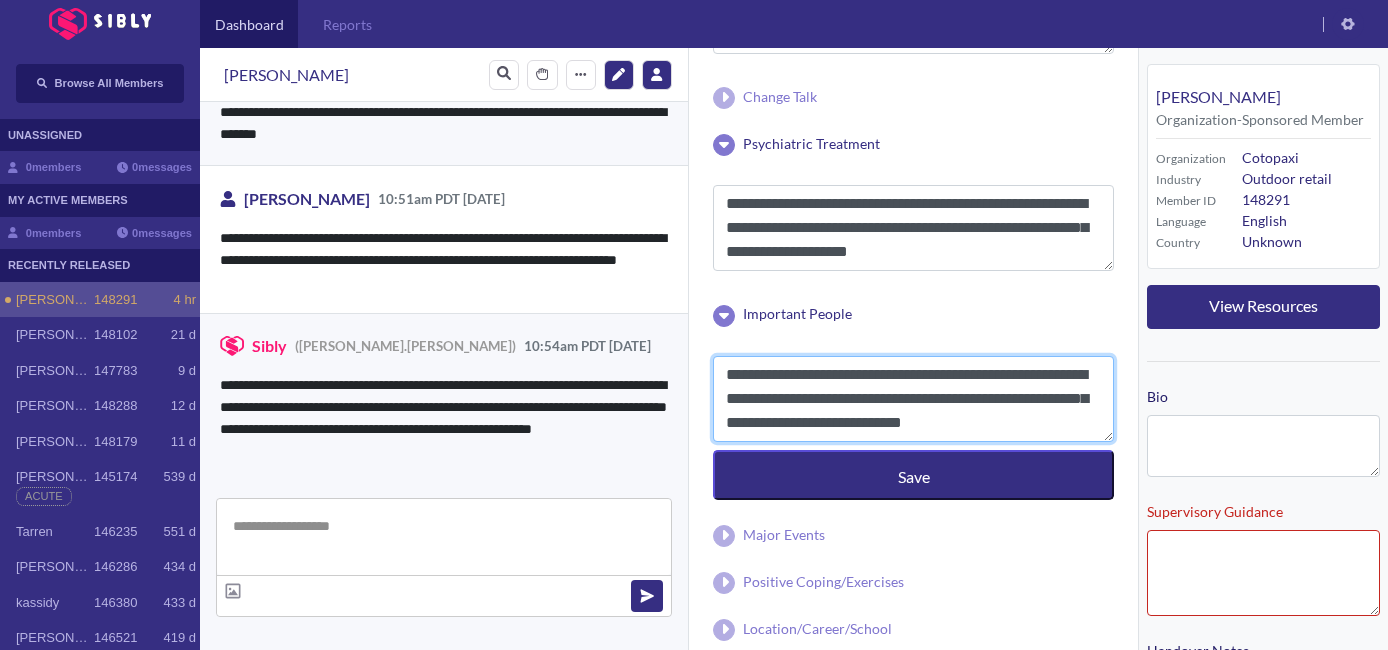scroll, scrollTop: 40, scrollLeft: 0, axis: vertical 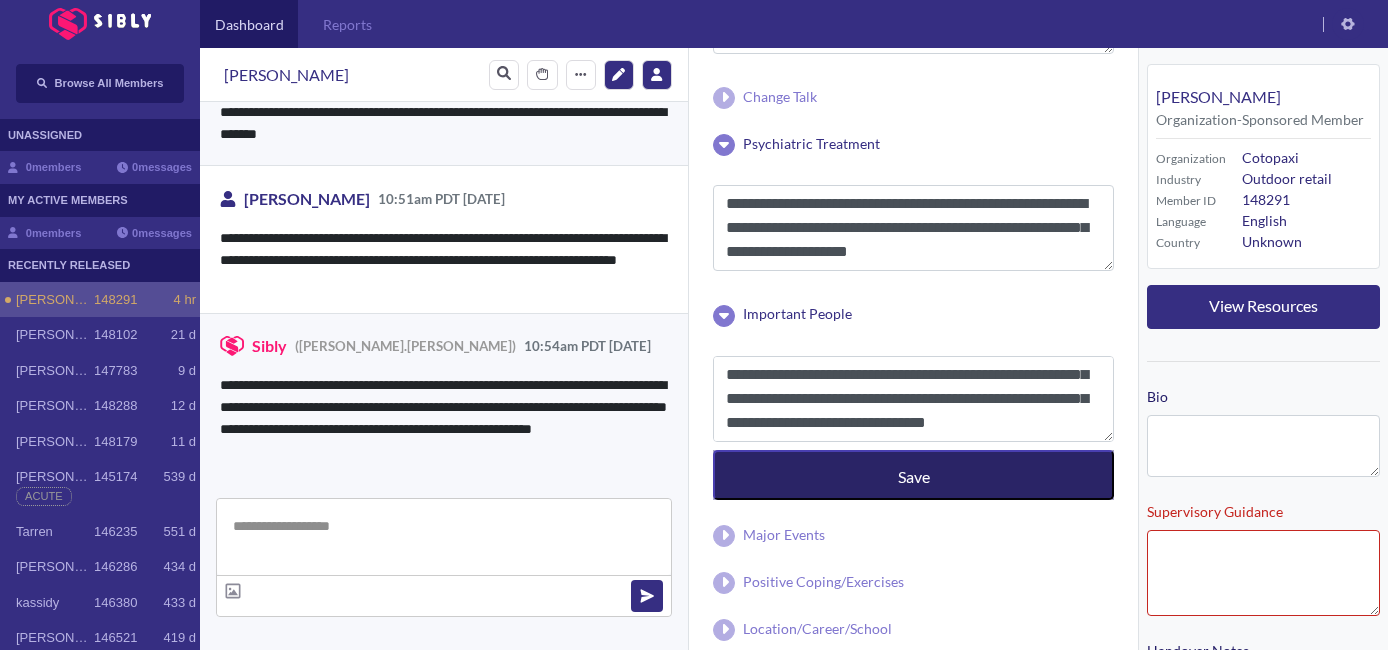 click on "Save" at bounding box center [913, 475] 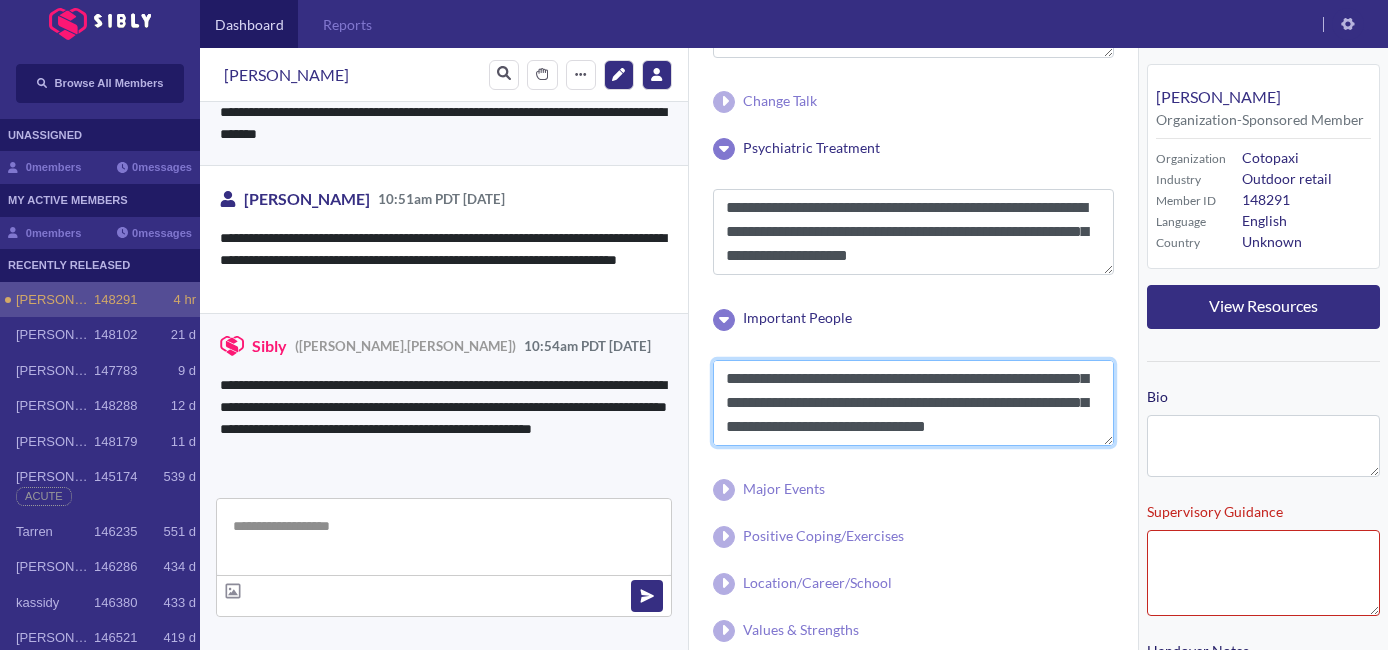 click on "**********" at bounding box center (913, 403) 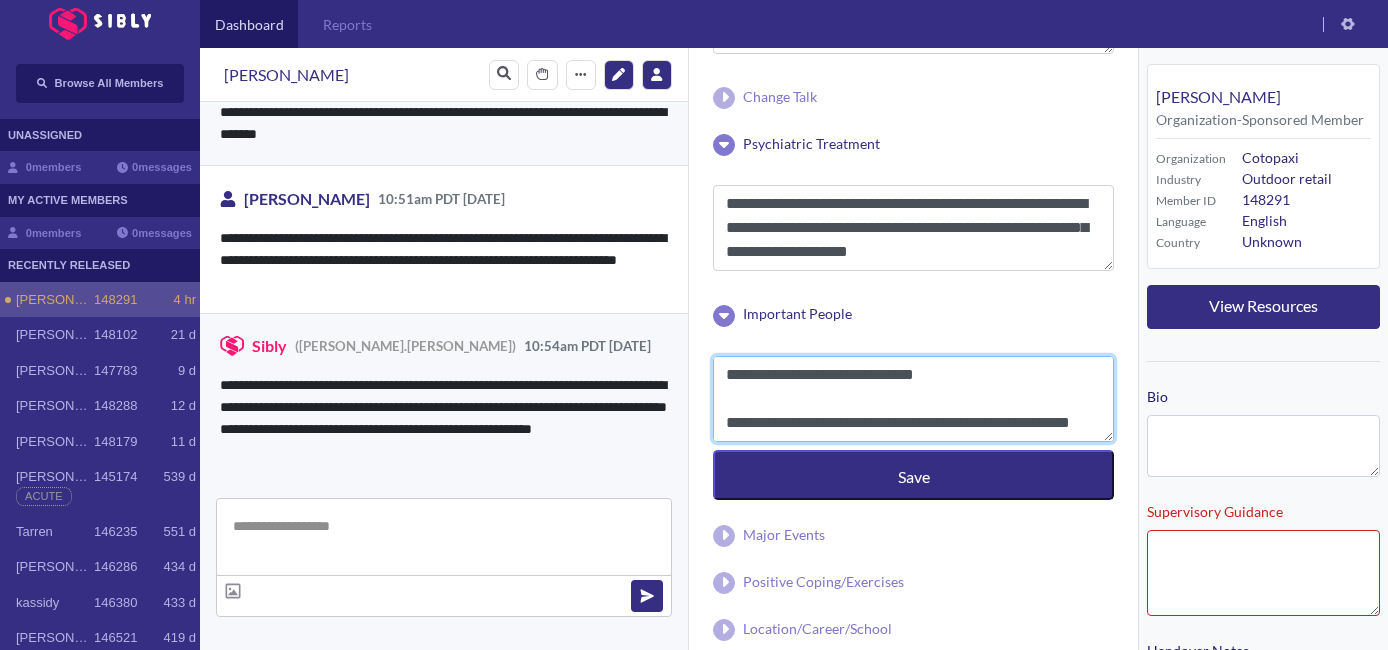 scroll, scrollTop: 112, scrollLeft: 0, axis: vertical 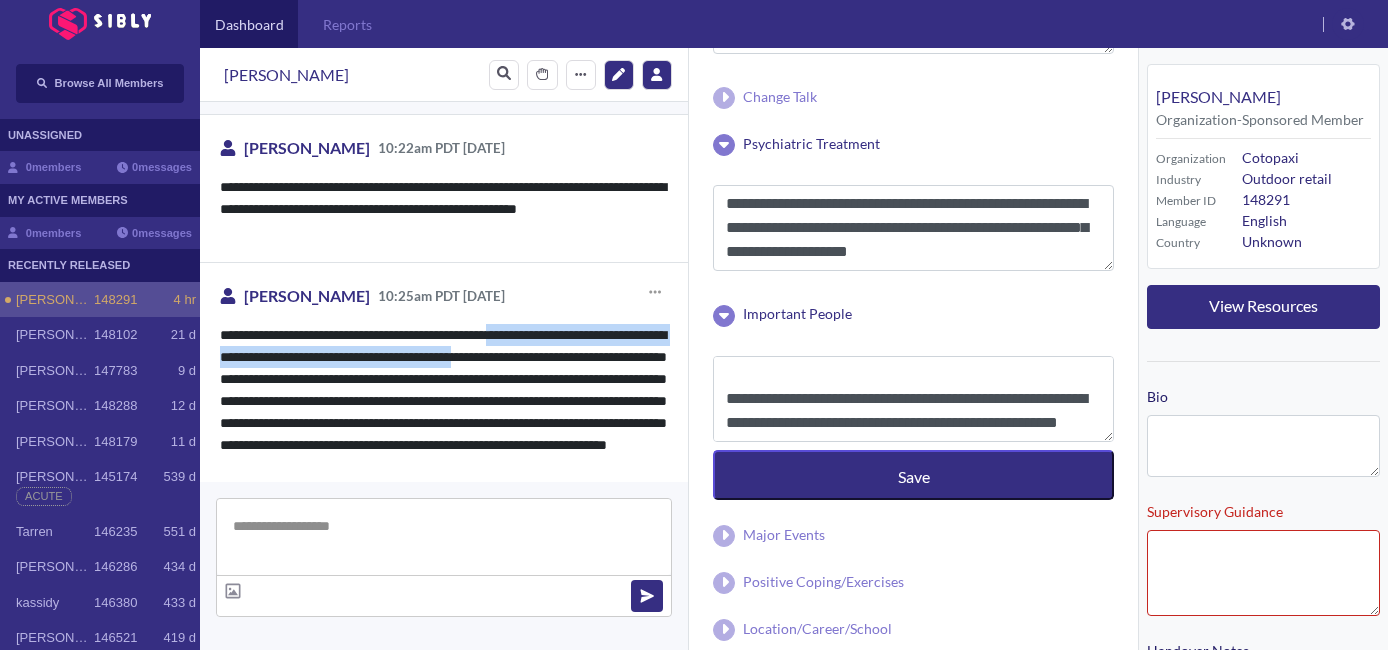 drag, startPoint x: 594, startPoint y: 360, endPoint x: 532, endPoint y: 334, distance: 67.23094 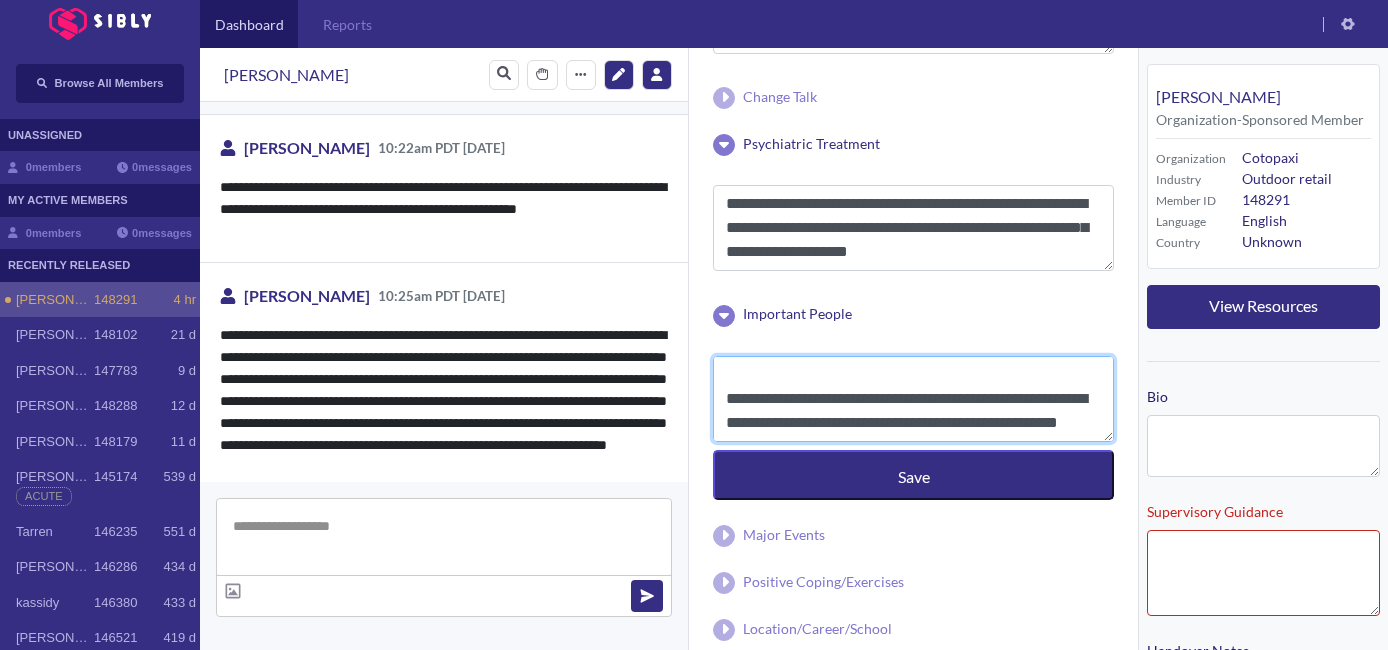 click on "**********" at bounding box center (913, 399) 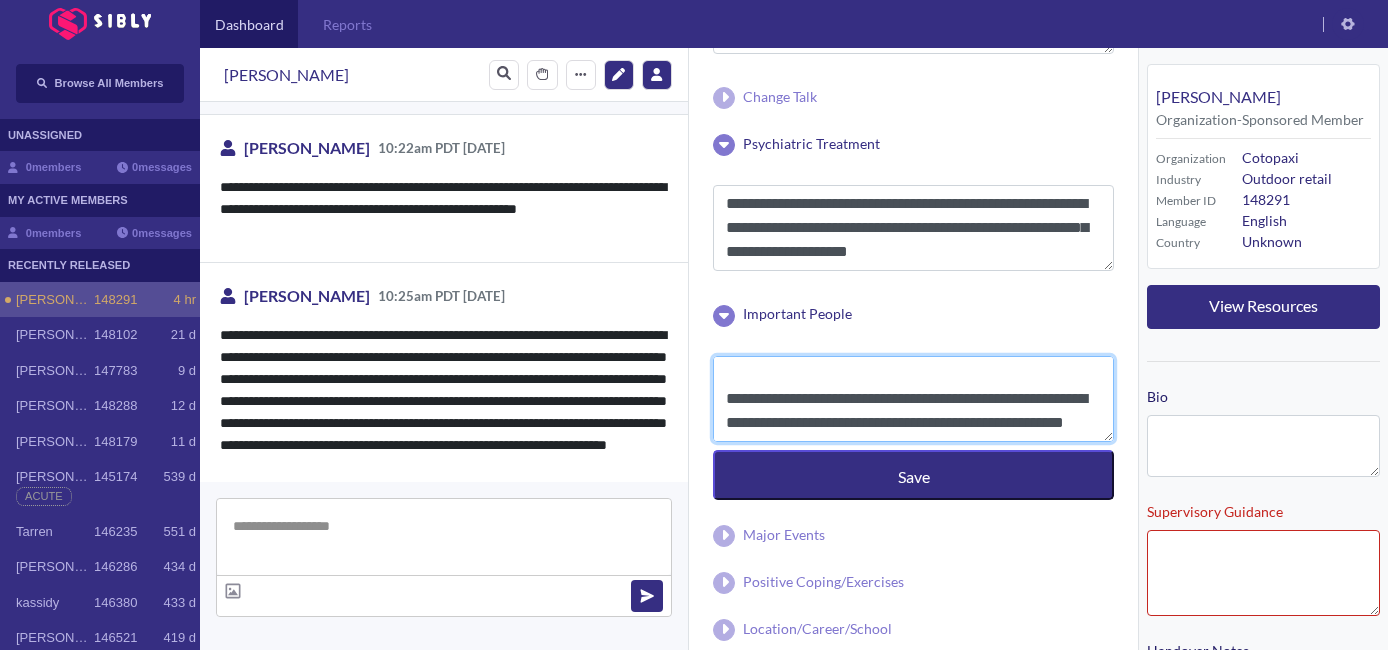 paste on "**********" 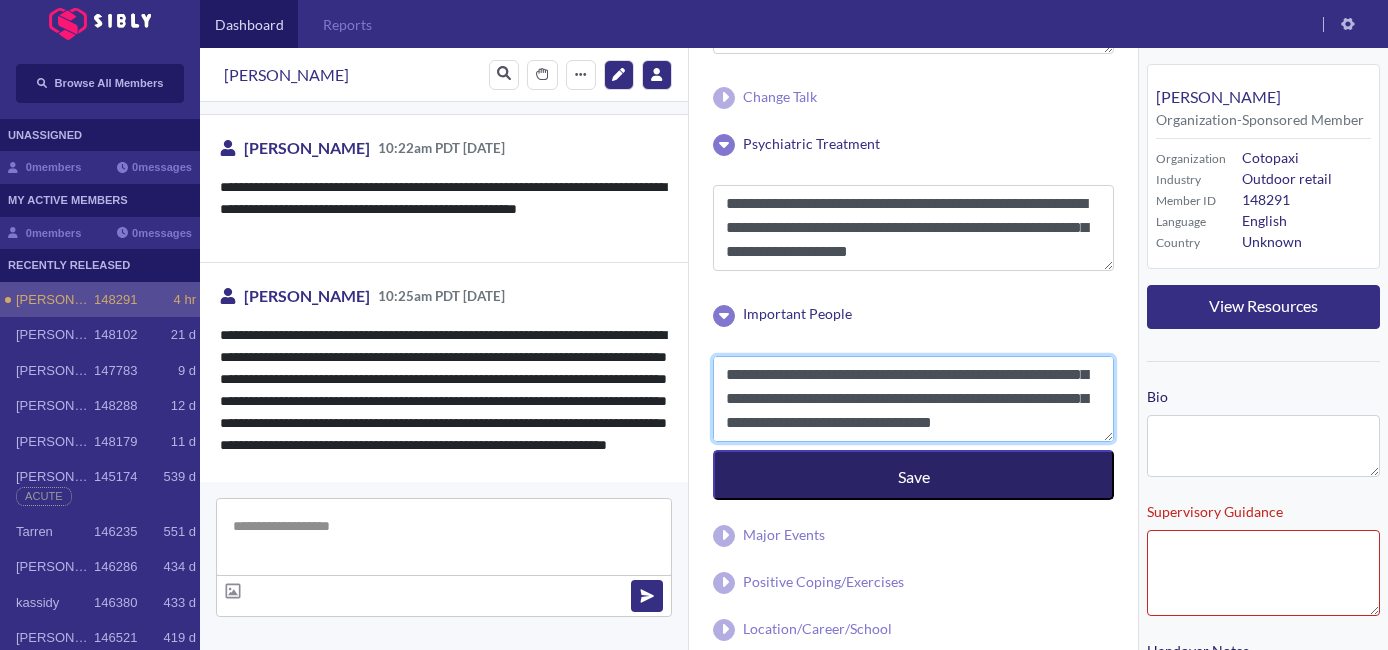 scroll, scrollTop: 184, scrollLeft: 0, axis: vertical 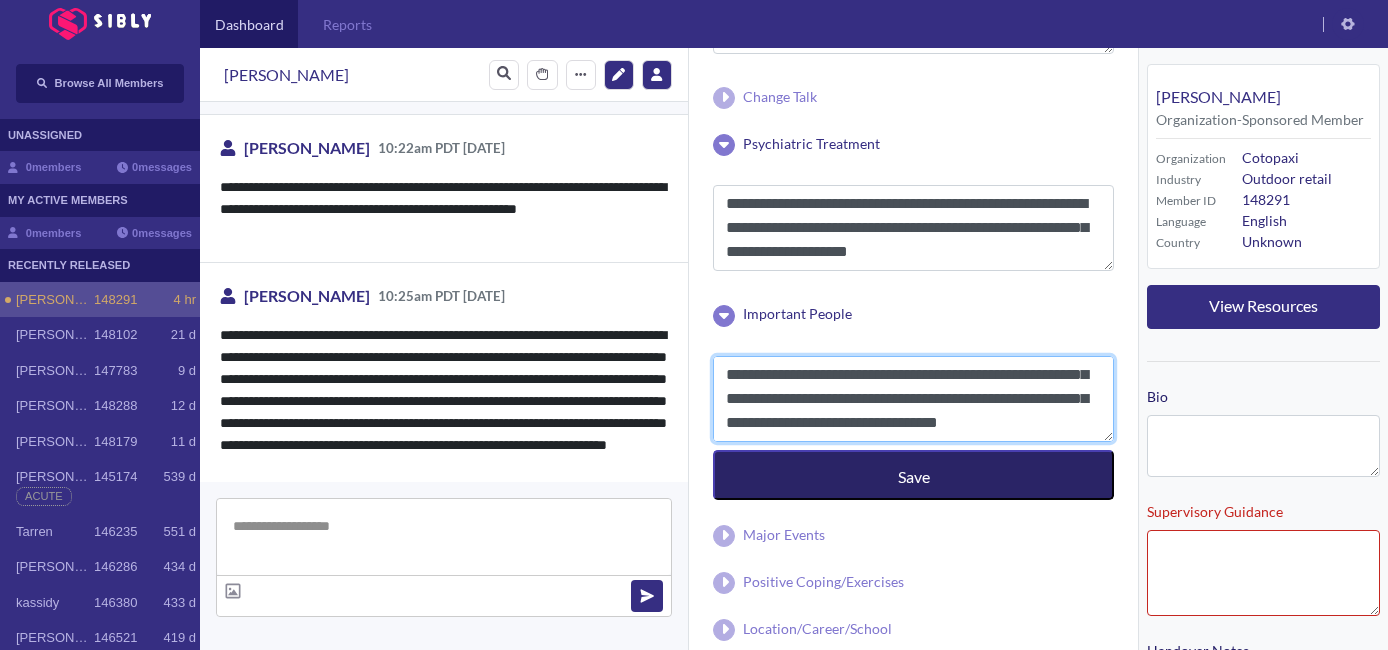 type on "**********" 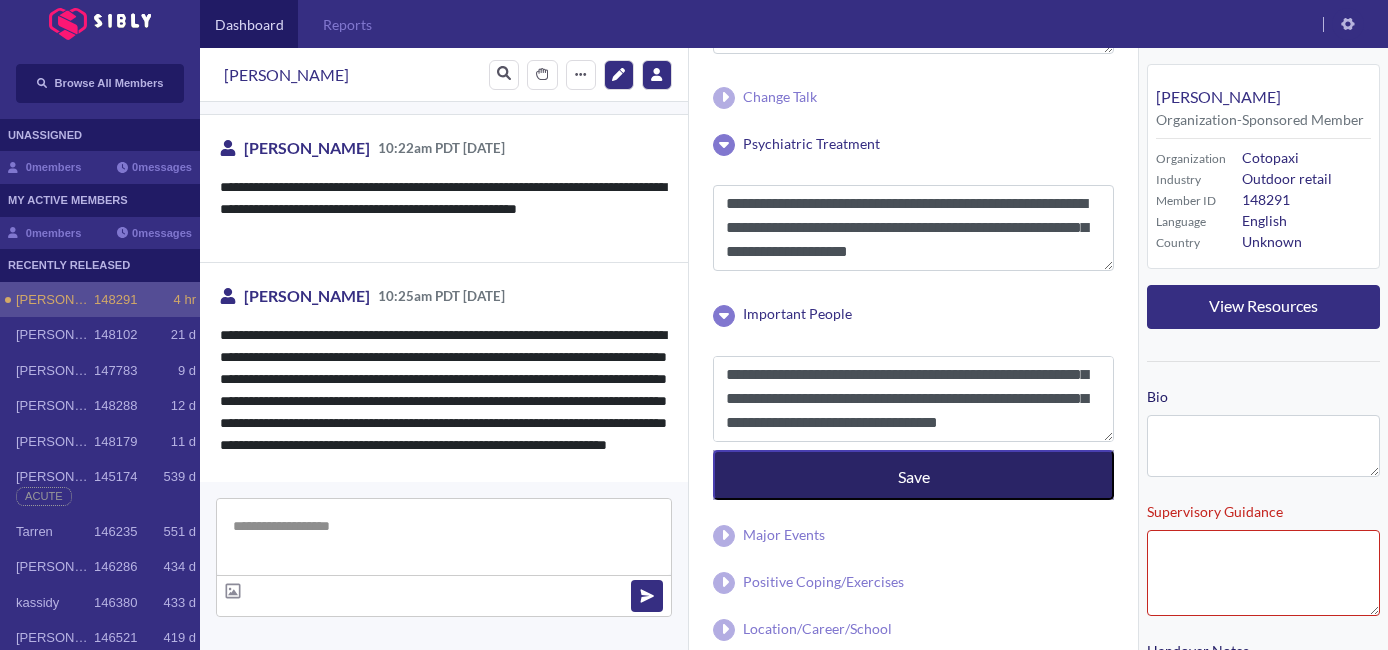 click on "Save" at bounding box center [913, 475] 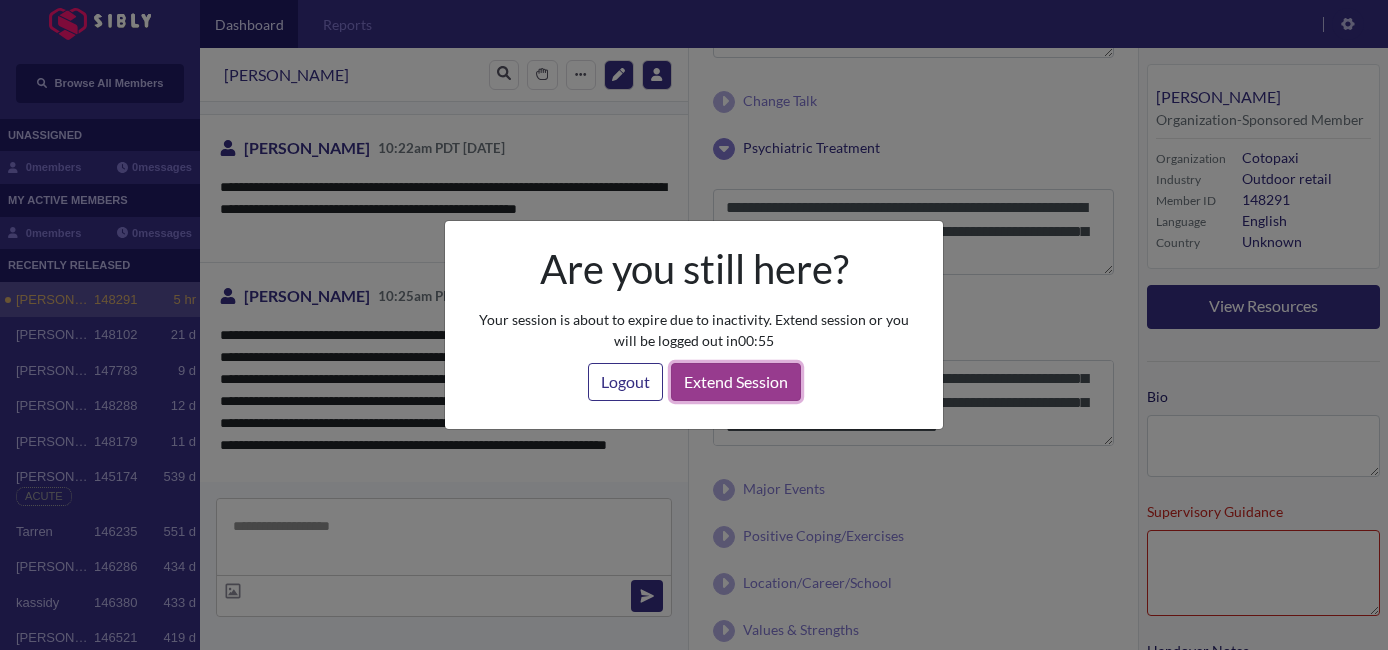 click on "Extend Session" at bounding box center (736, 382) 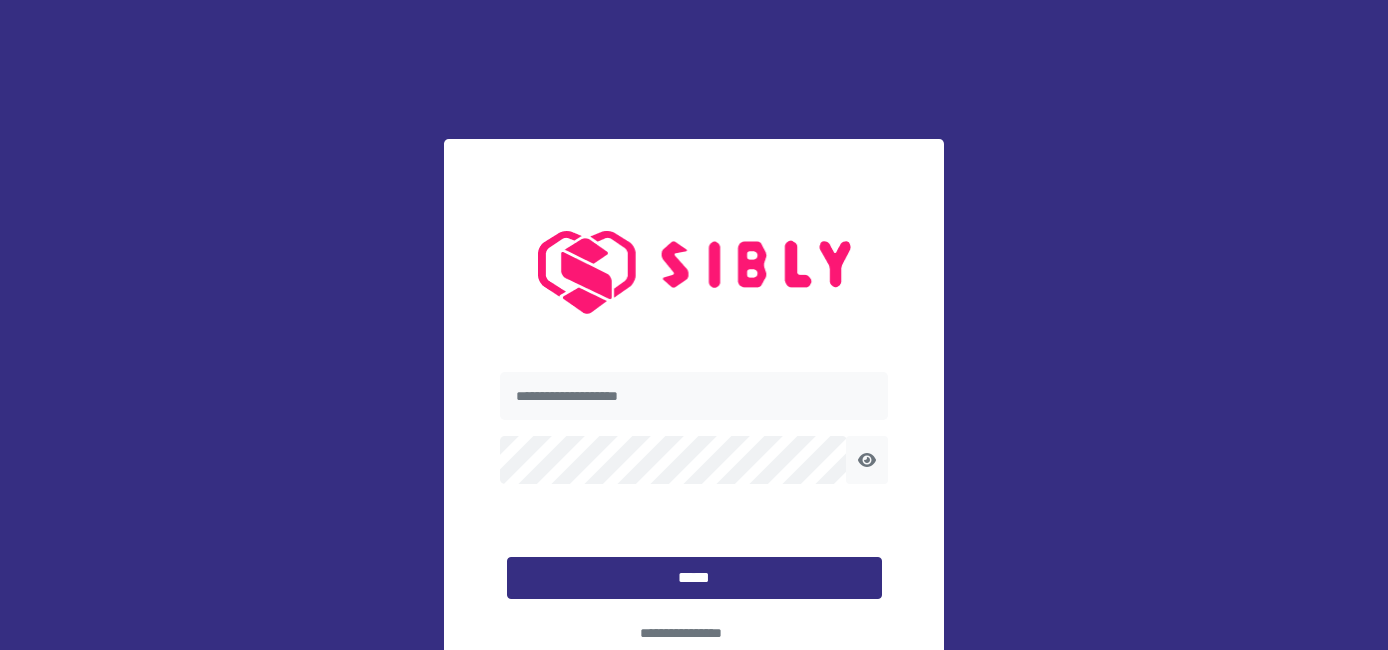 scroll, scrollTop: 0, scrollLeft: 0, axis: both 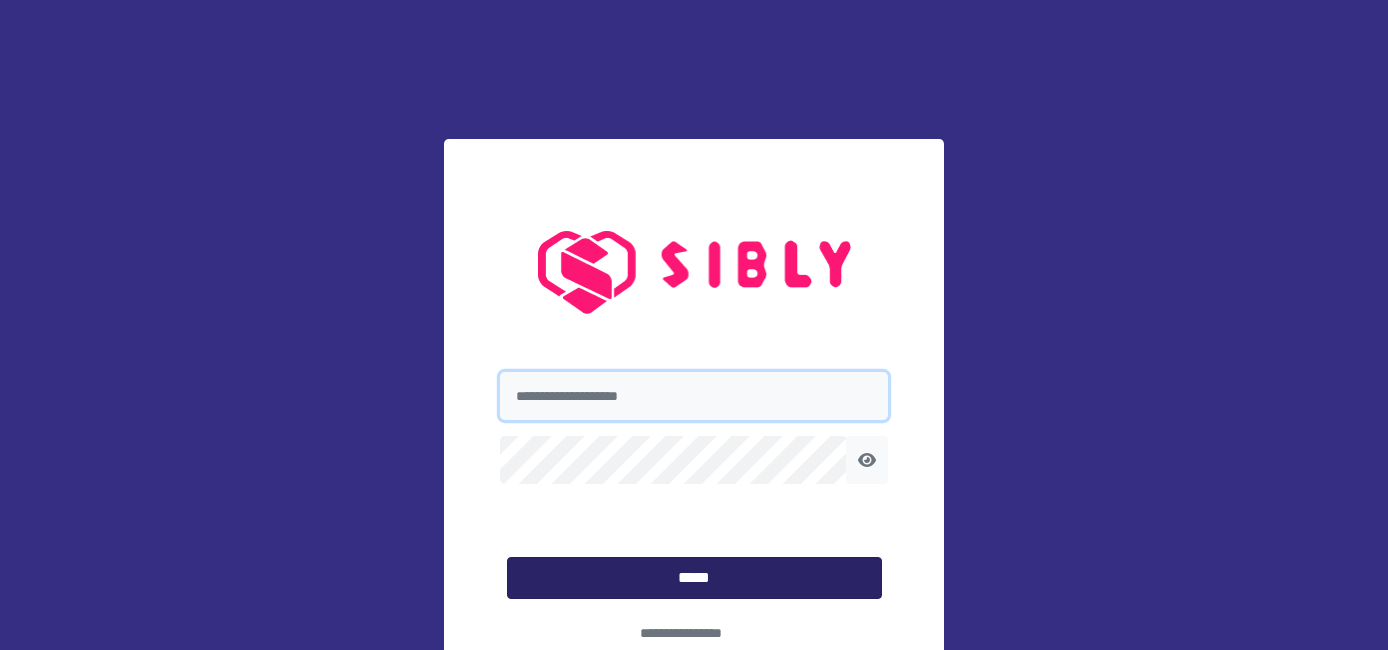 type on "**********" 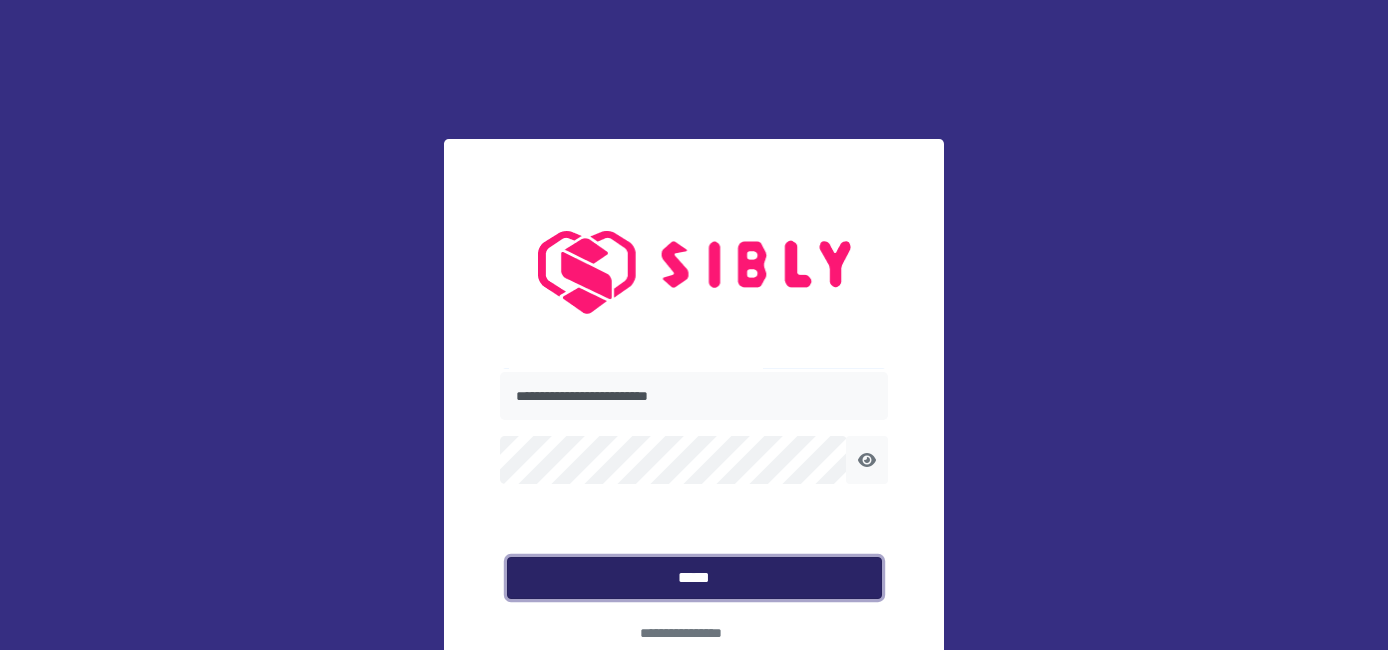 click on "*****" at bounding box center [694, 578] 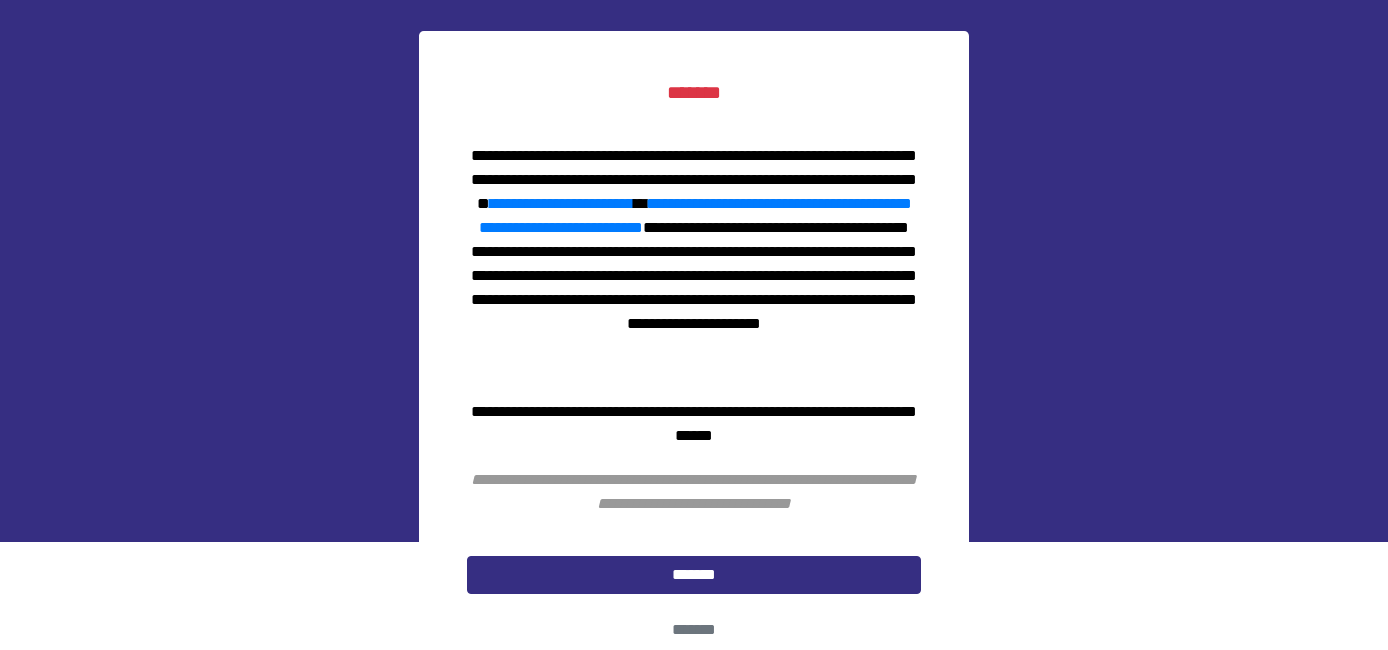 scroll, scrollTop: 134, scrollLeft: 0, axis: vertical 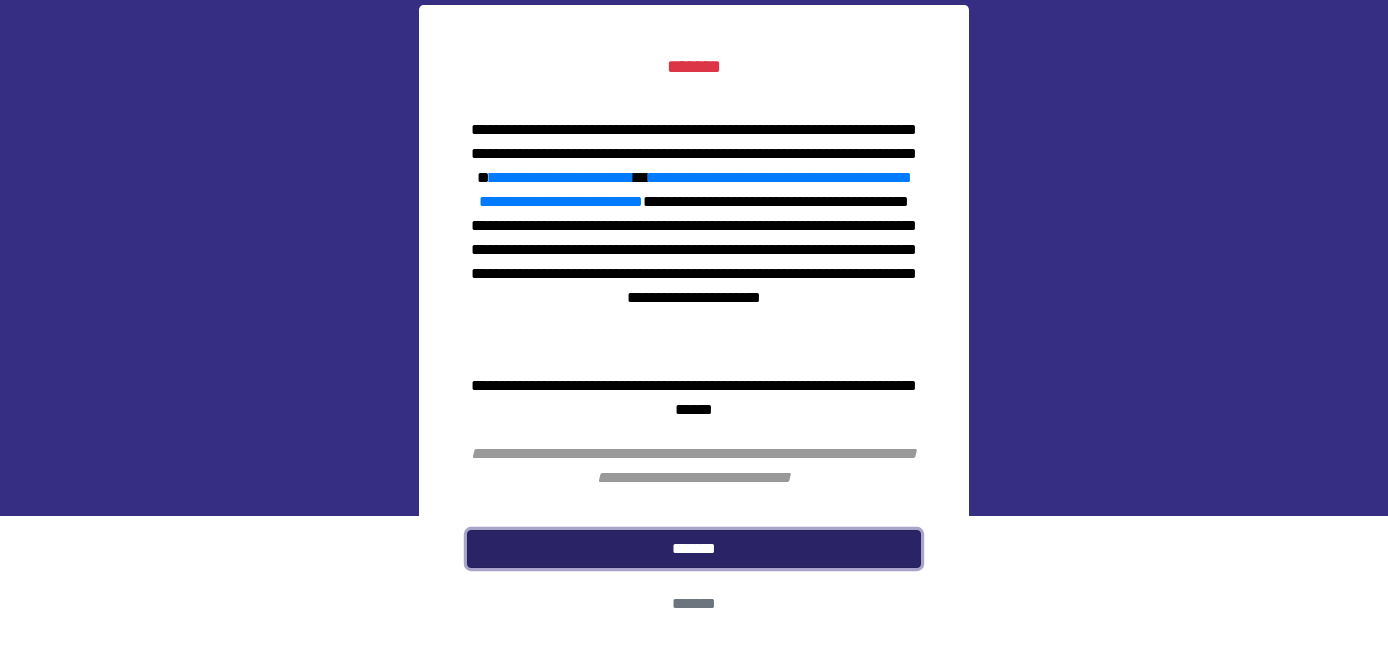 click on "*******" at bounding box center [694, 549] 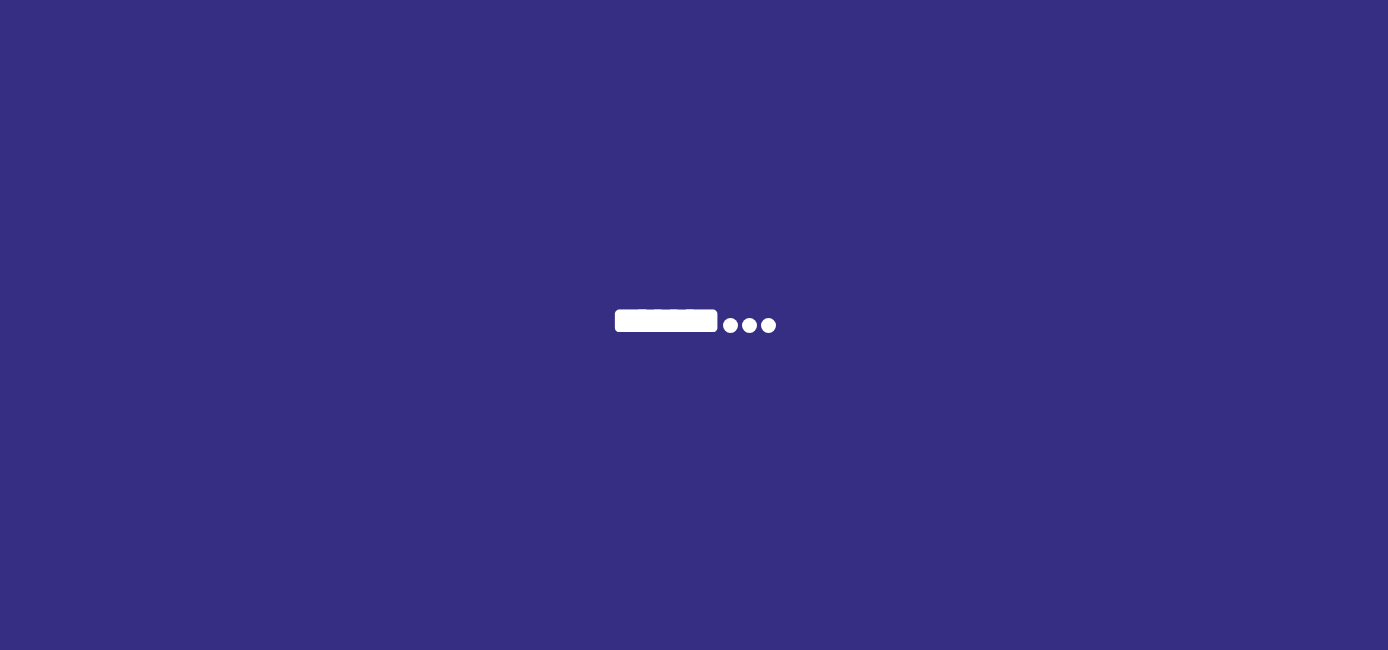 scroll, scrollTop: 0, scrollLeft: 0, axis: both 